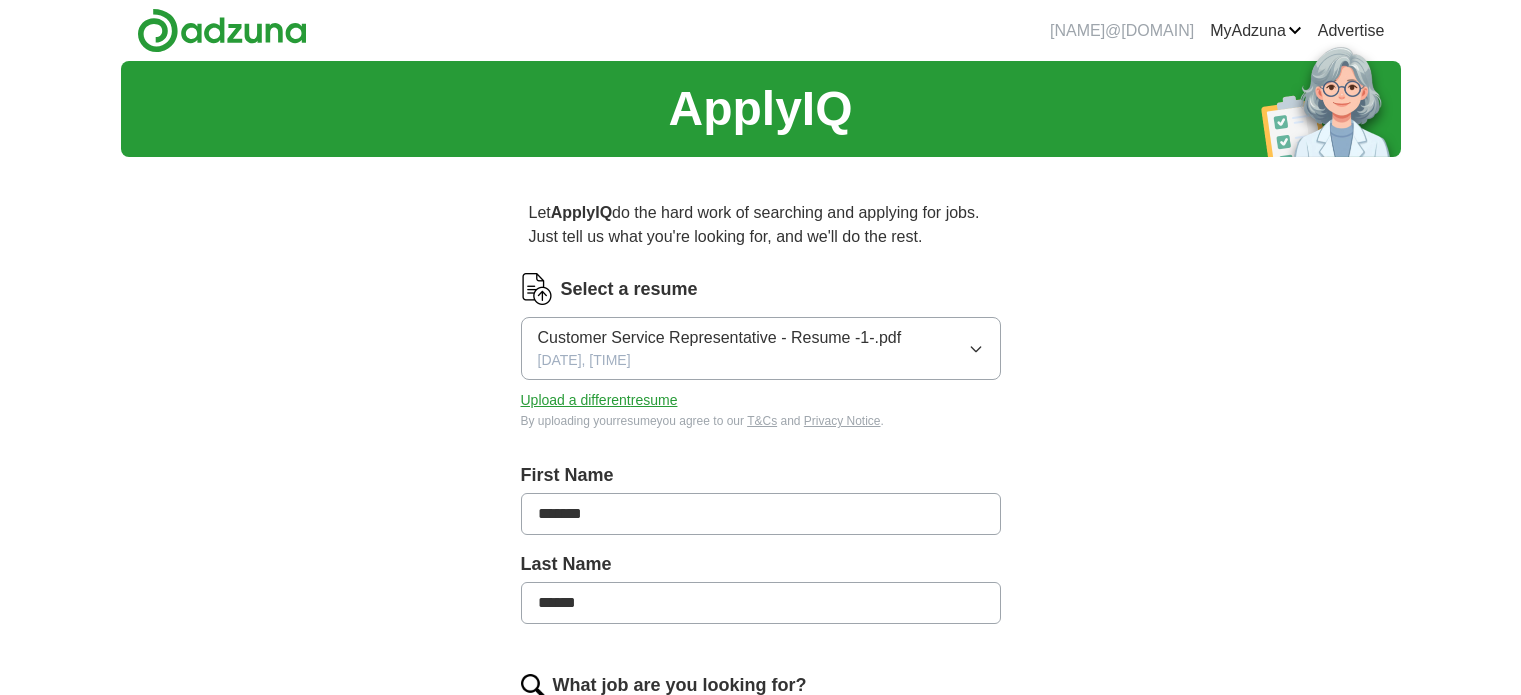scroll, scrollTop: 0, scrollLeft: 0, axis: both 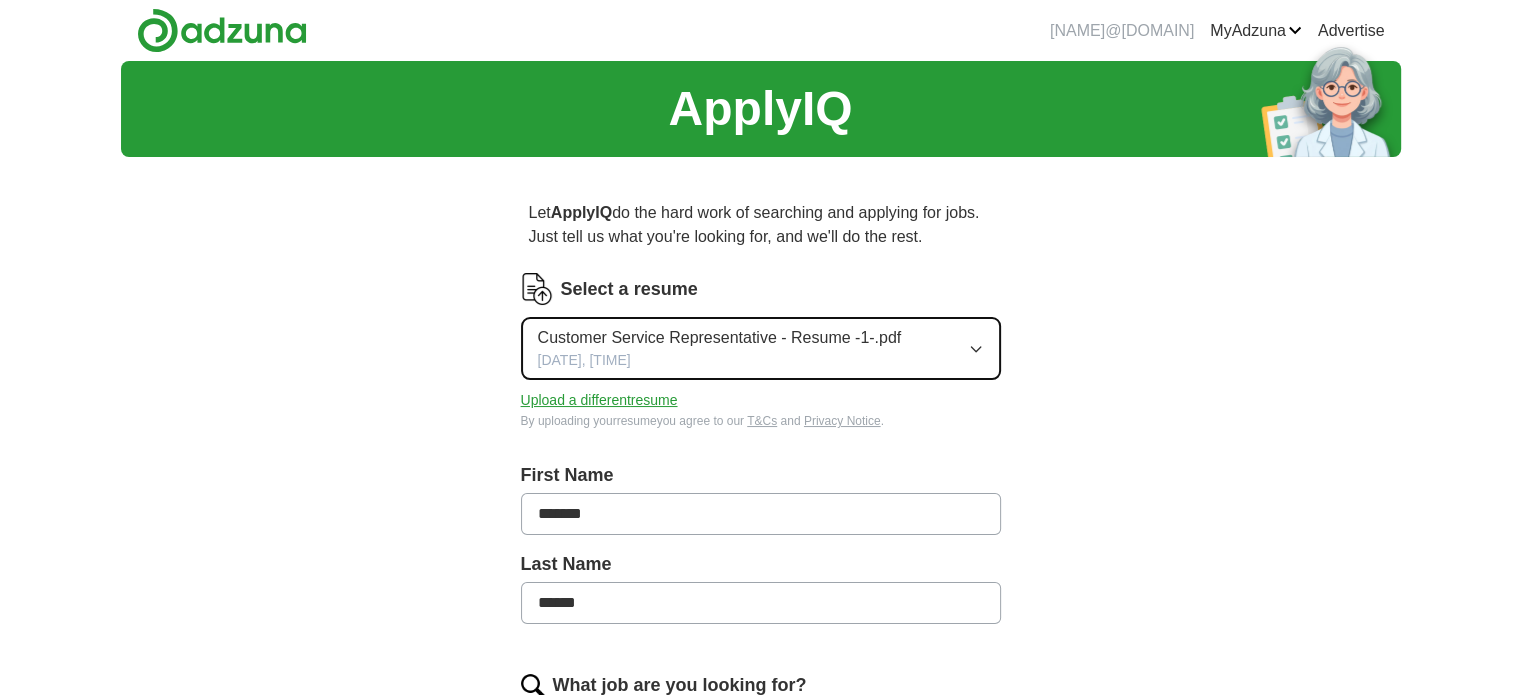 click on "[FILENAME] [DATE], [TIME]" at bounding box center [720, 348] 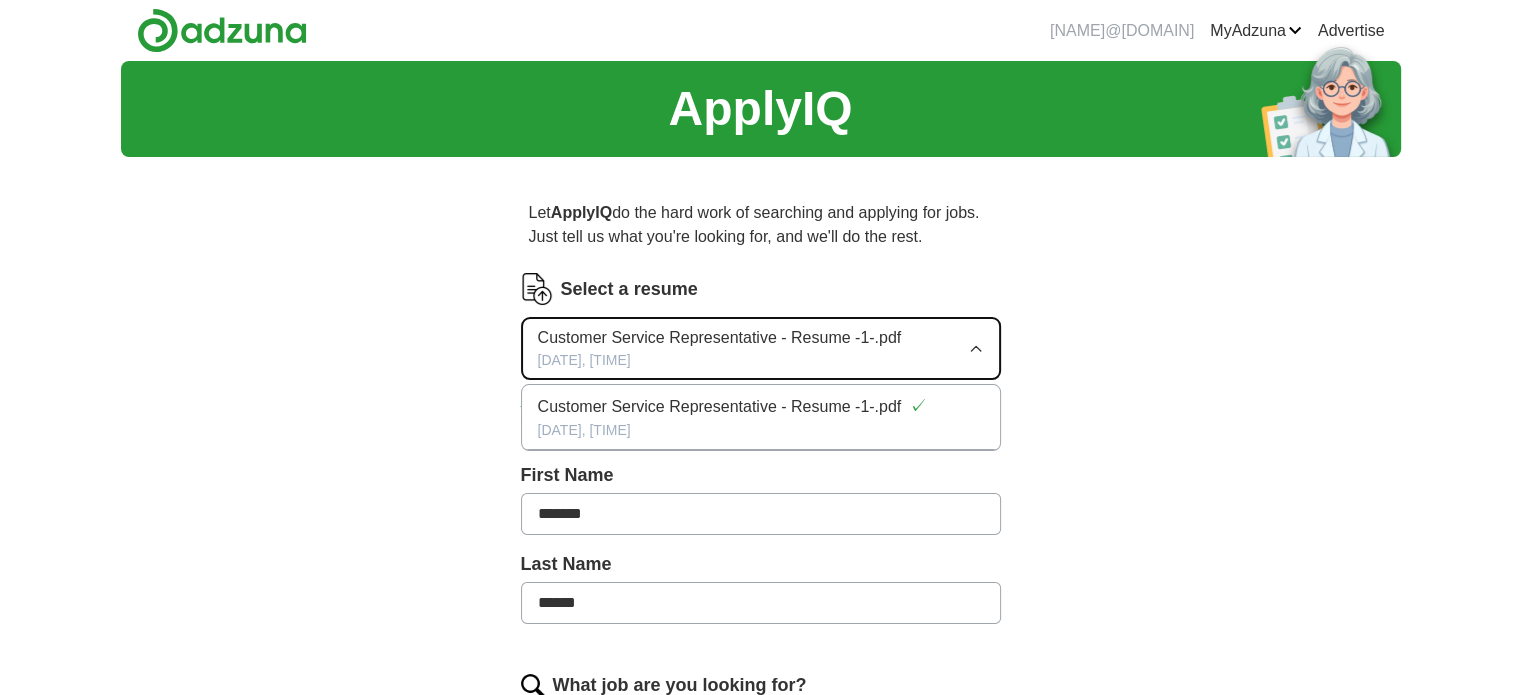 click on "Customer Service Representative - Resume -1-.pdf" at bounding box center [720, 338] 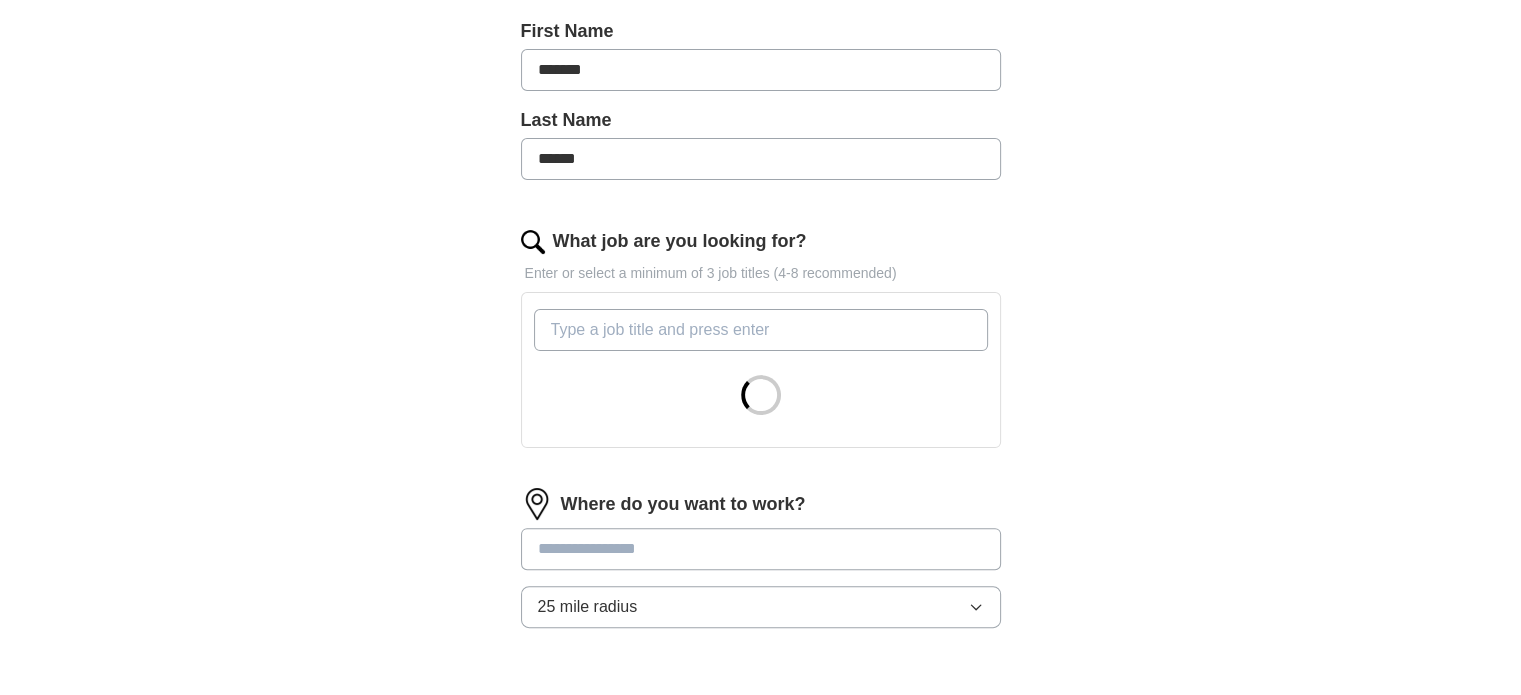 scroll, scrollTop: 600, scrollLeft: 0, axis: vertical 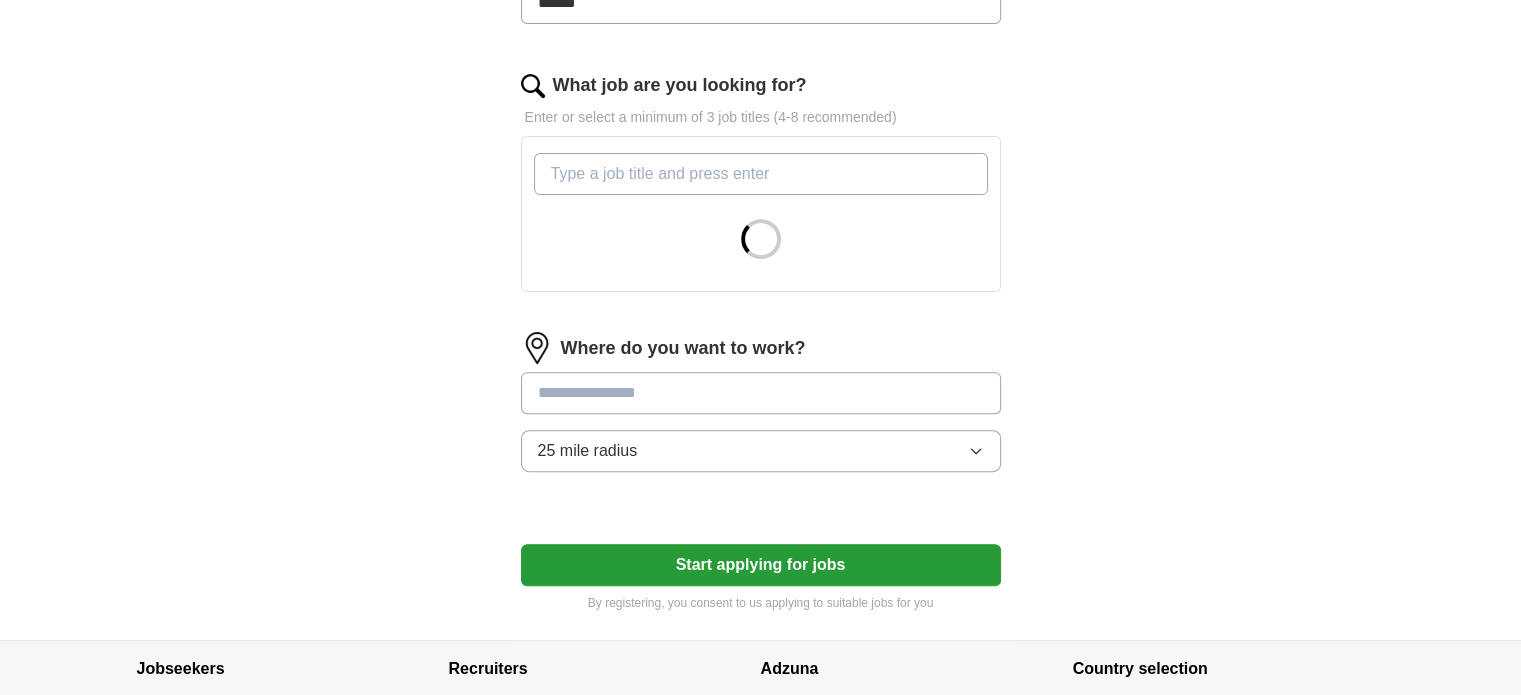 click on "What job are you looking for?" at bounding box center (761, 174) 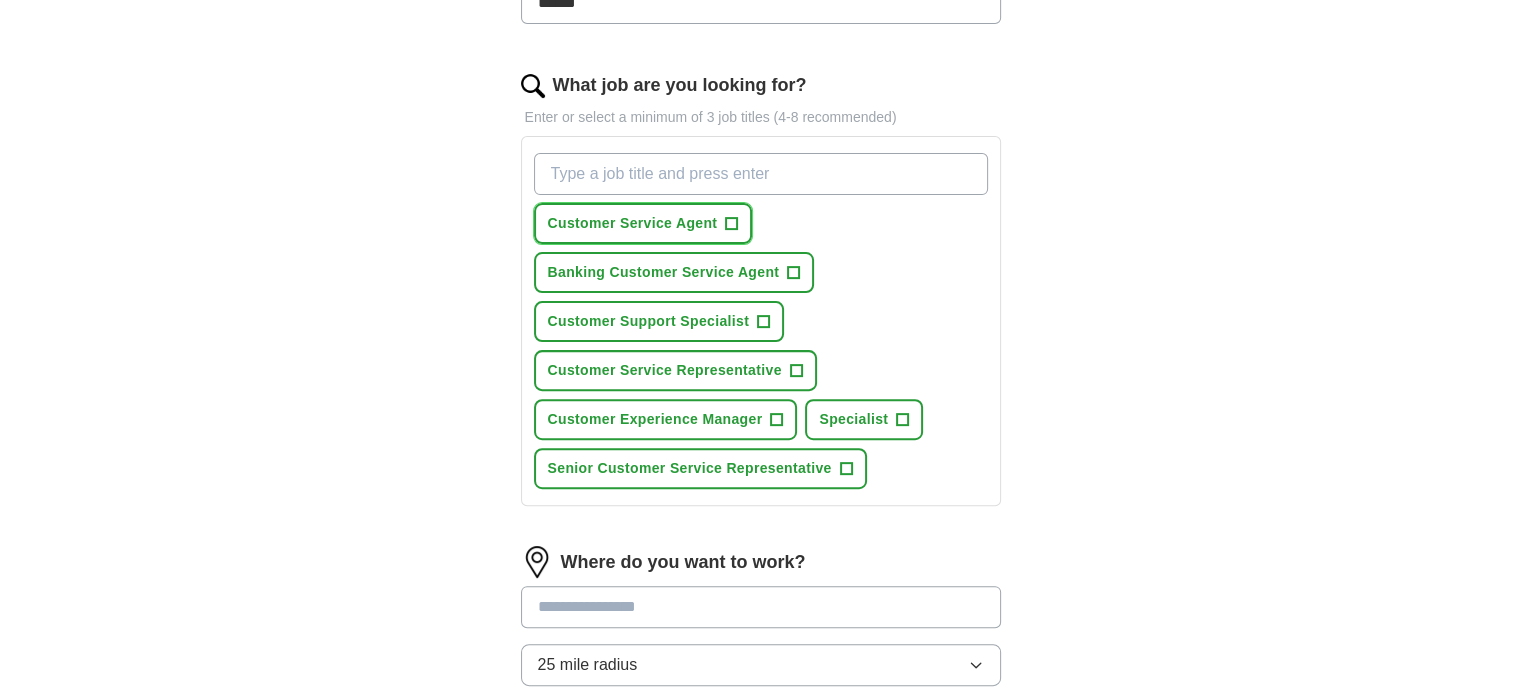 click on "Customer Service Agent +" at bounding box center (643, 223) 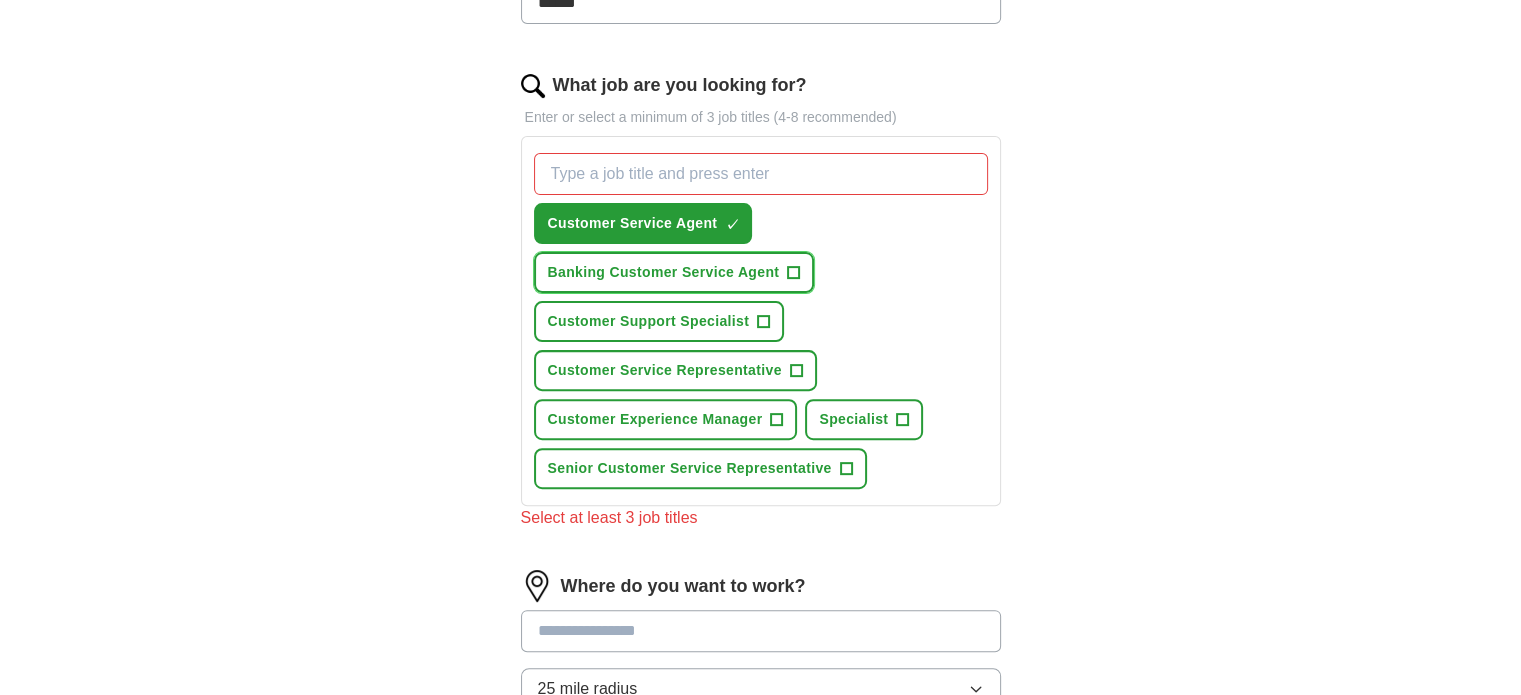 click on "+" at bounding box center [794, 273] 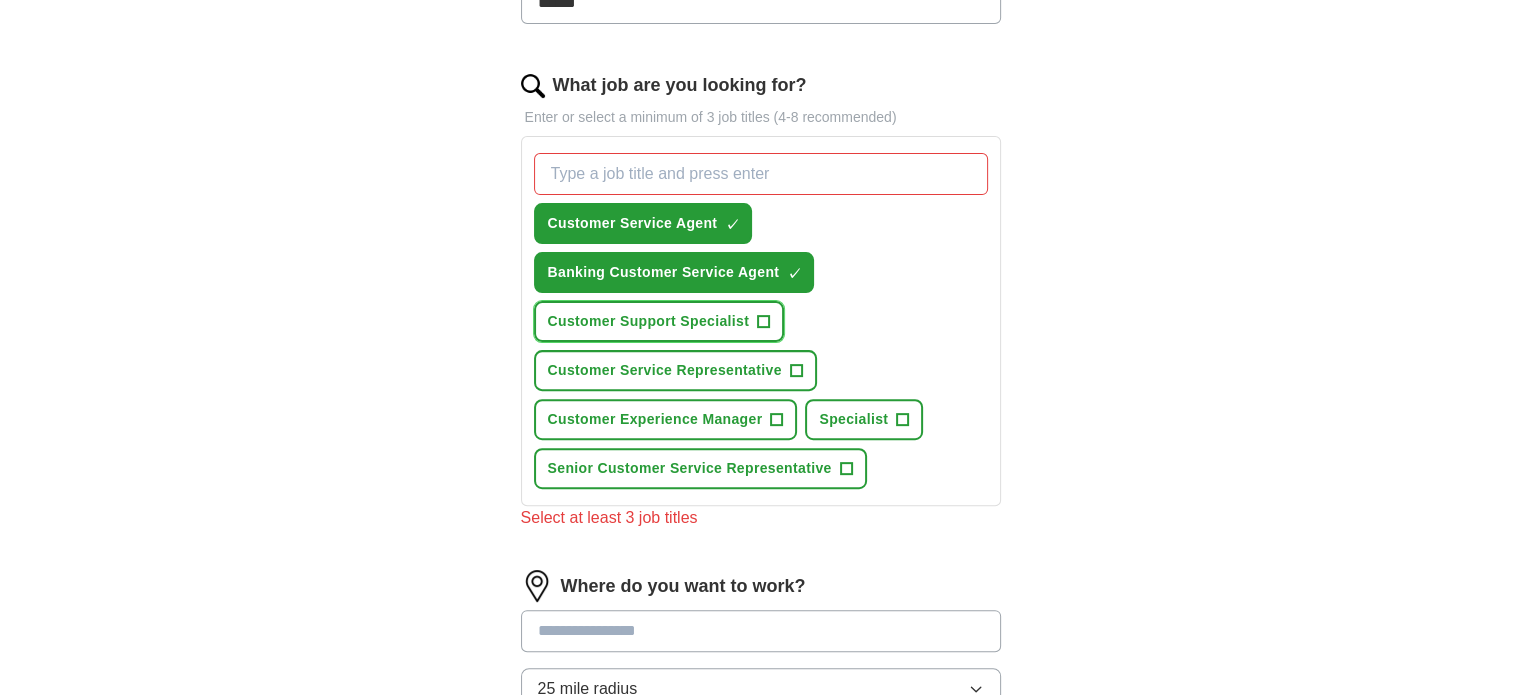 click on "Customer Support Specialist +" at bounding box center (659, 321) 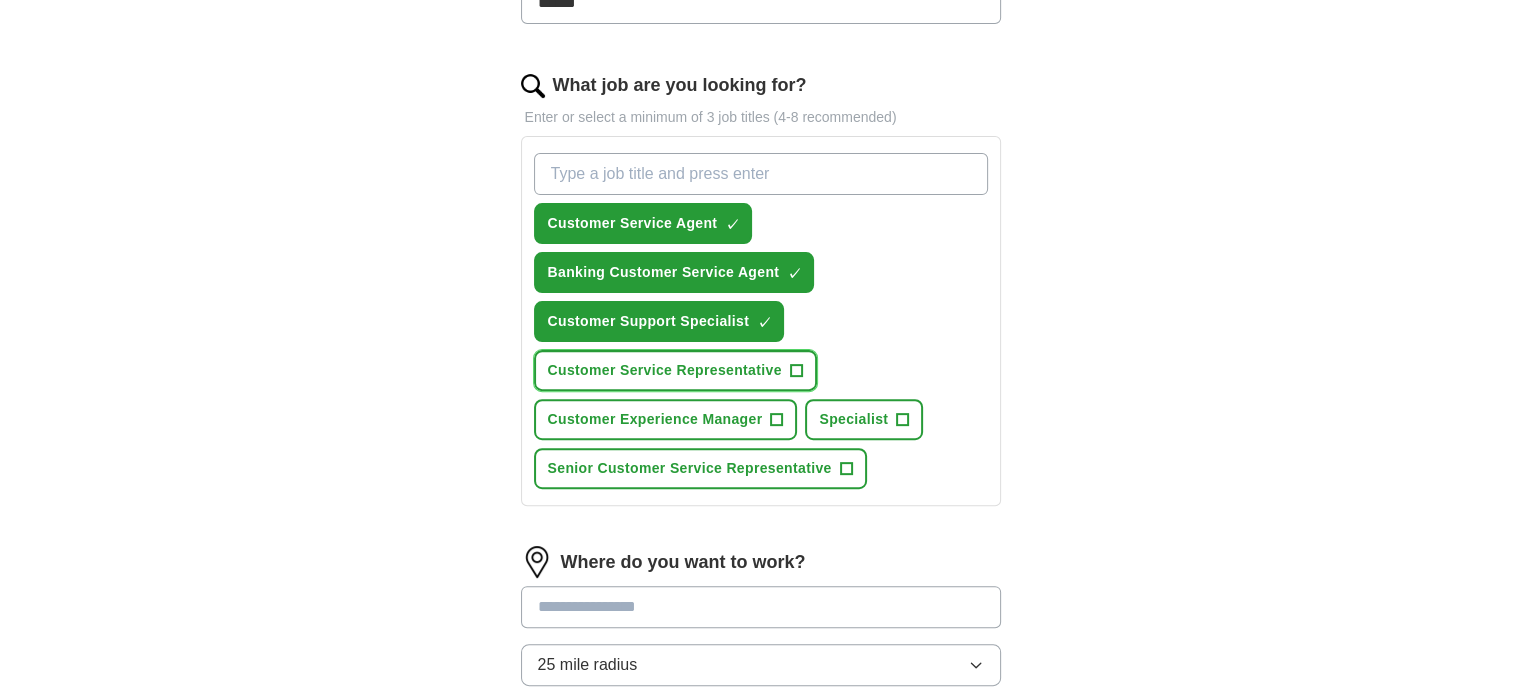 click on "Customer Service Representative" at bounding box center (665, 370) 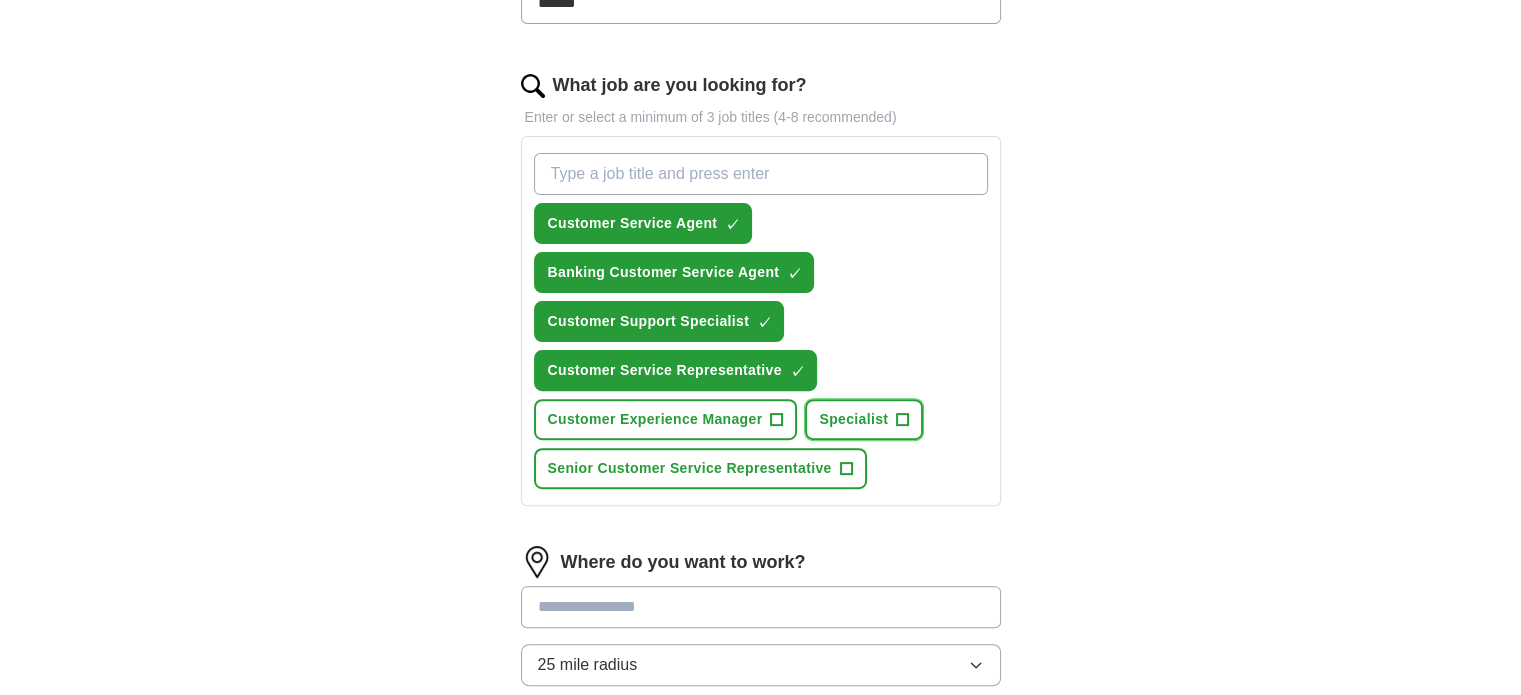 click on "Specialist" at bounding box center (853, 419) 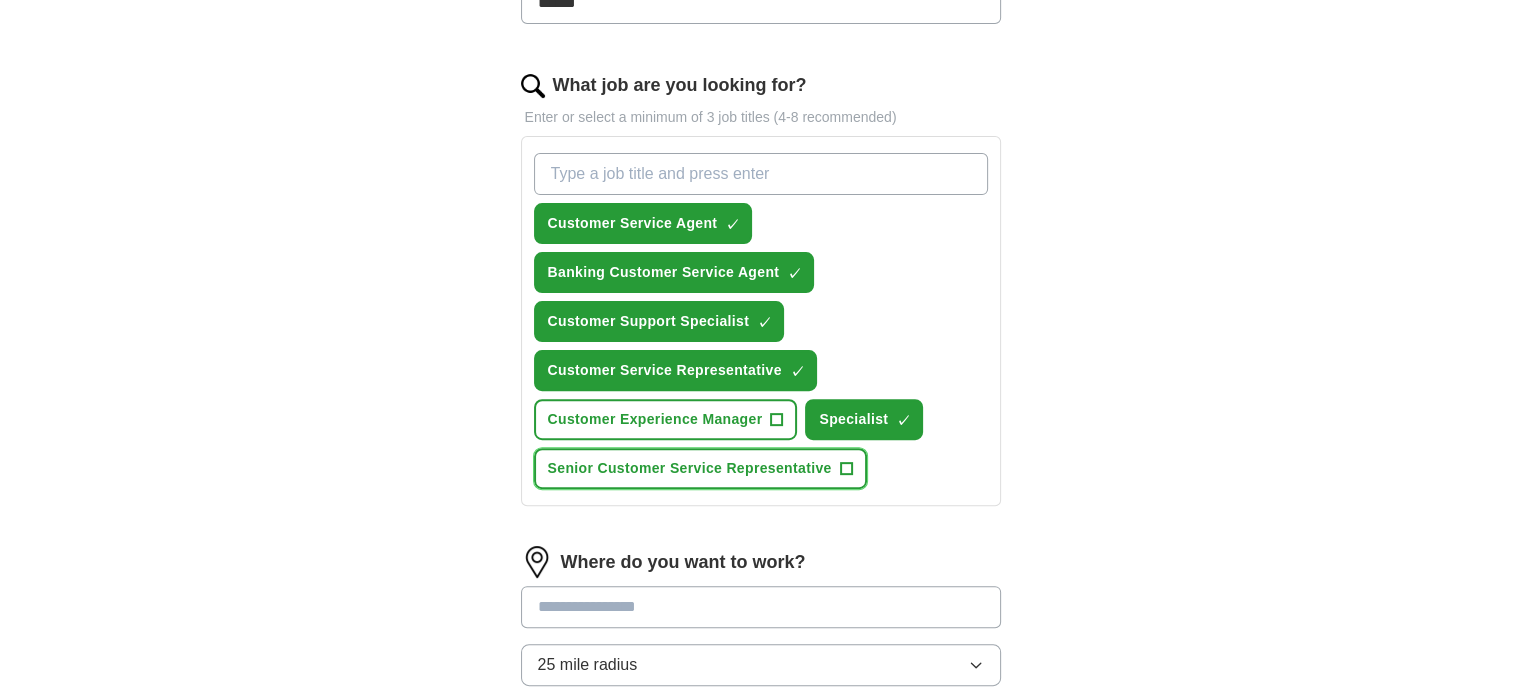 click on "Senior Customer Service Representative" at bounding box center (690, 468) 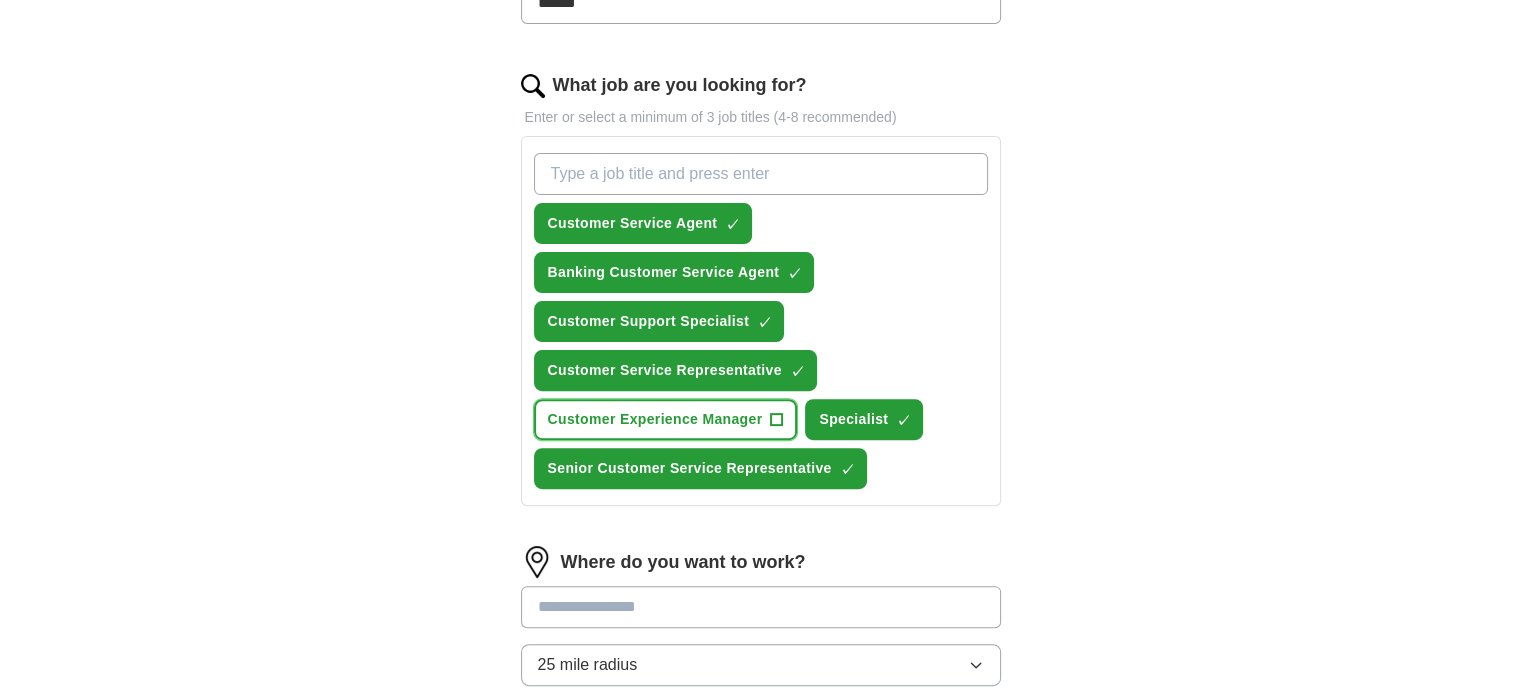 click on "Customer Experience Manager" at bounding box center [655, 419] 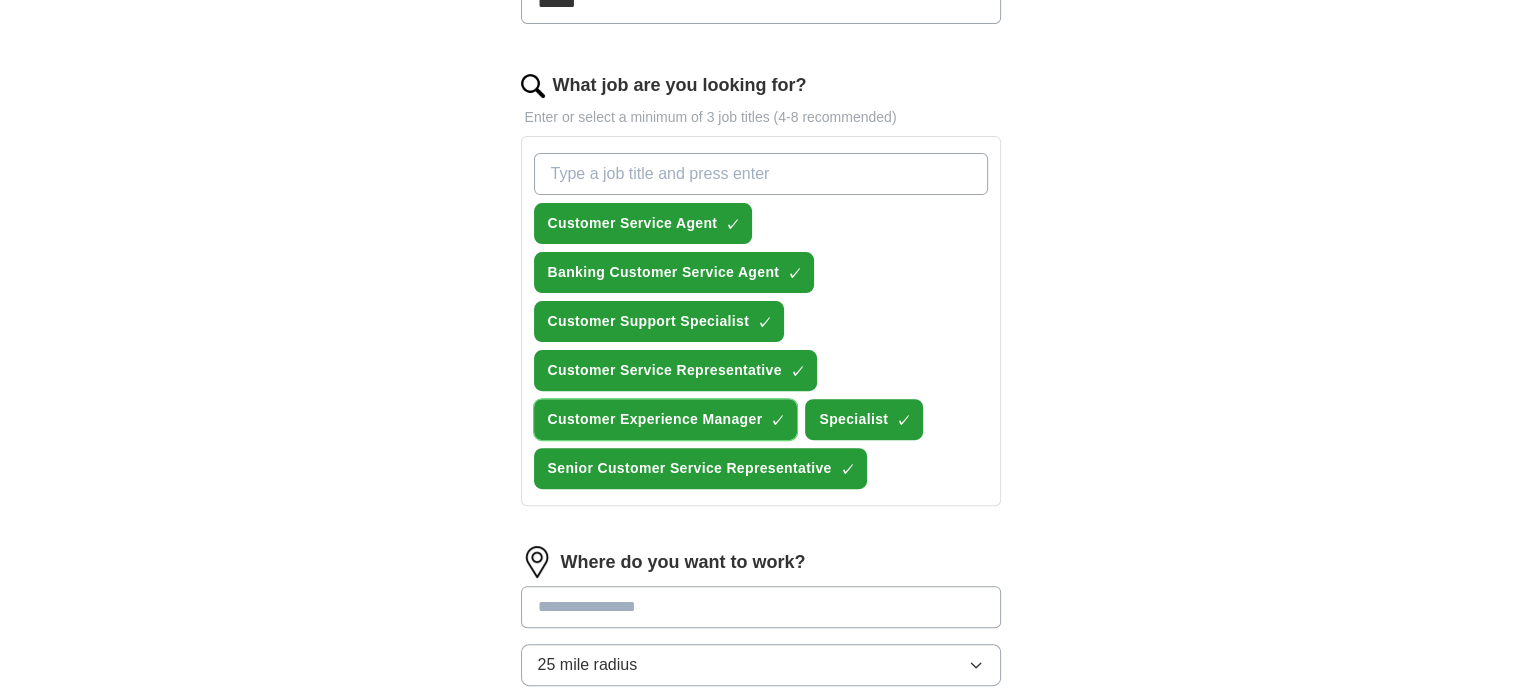 scroll, scrollTop: 900, scrollLeft: 0, axis: vertical 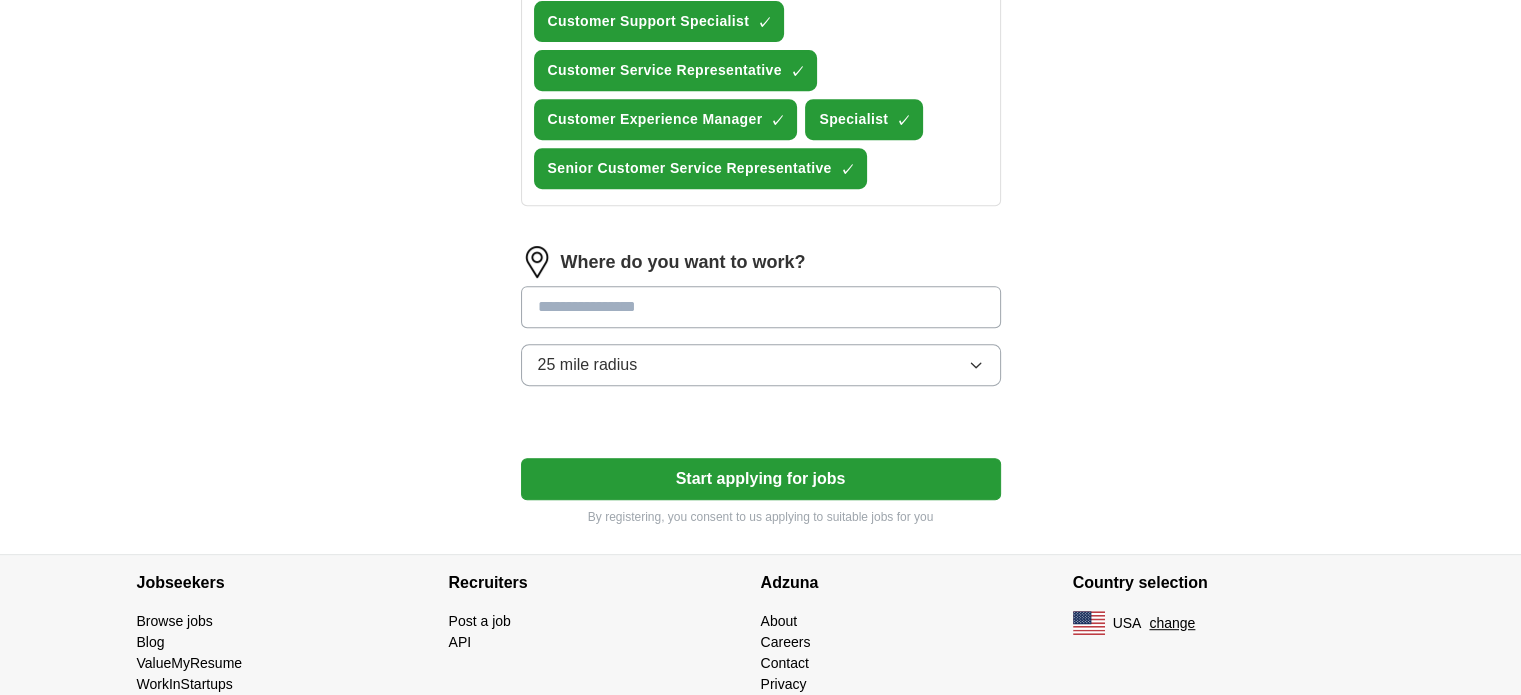 click at bounding box center [761, 307] 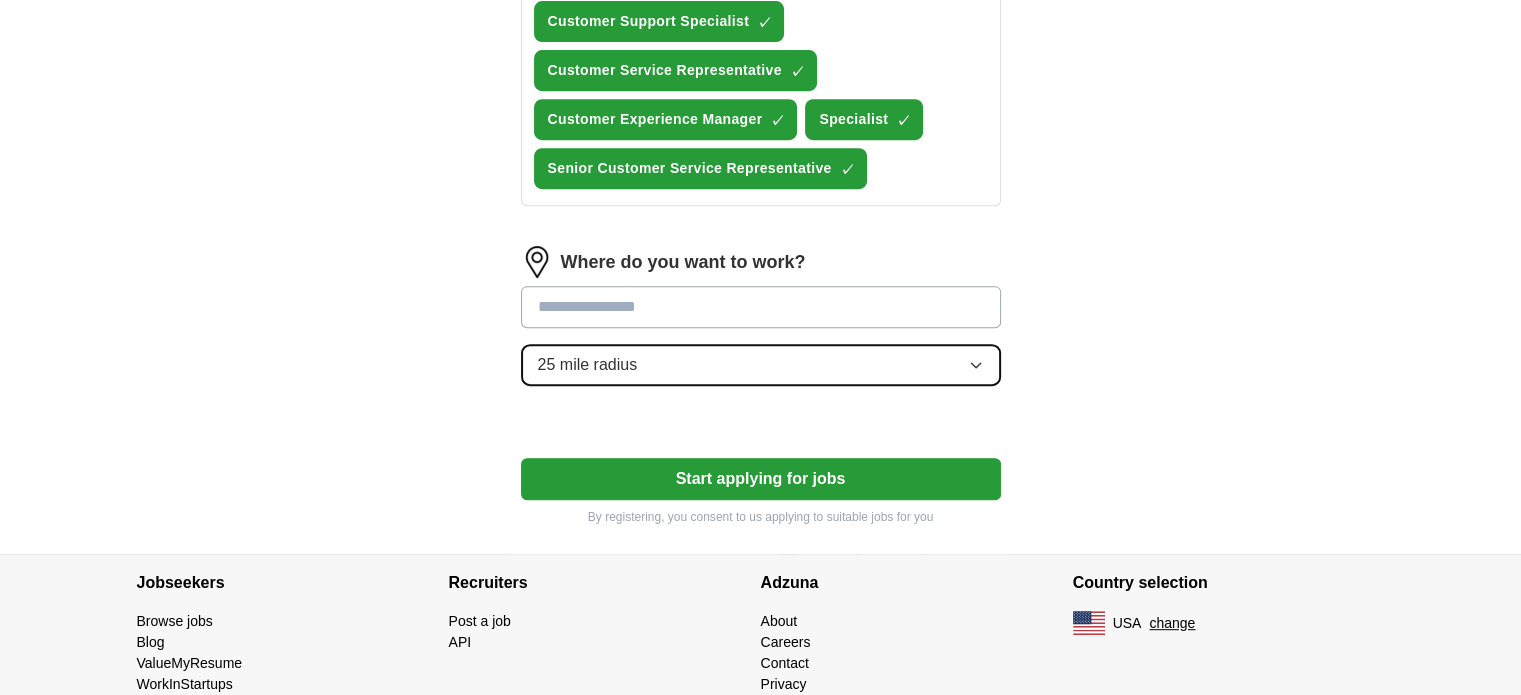 click on "25 mile radius" at bounding box center (761, 365) 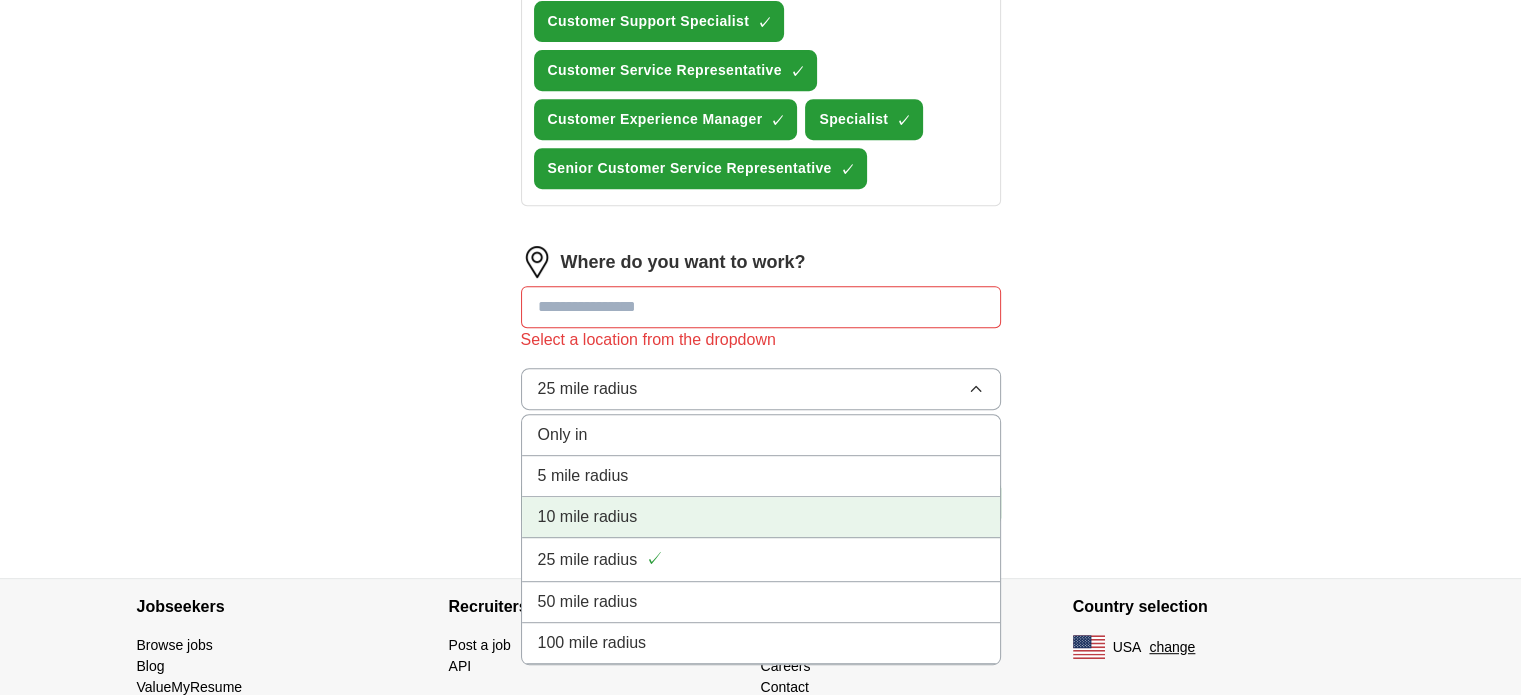 click on "10 mile radius" at bounding box center (761, 517) 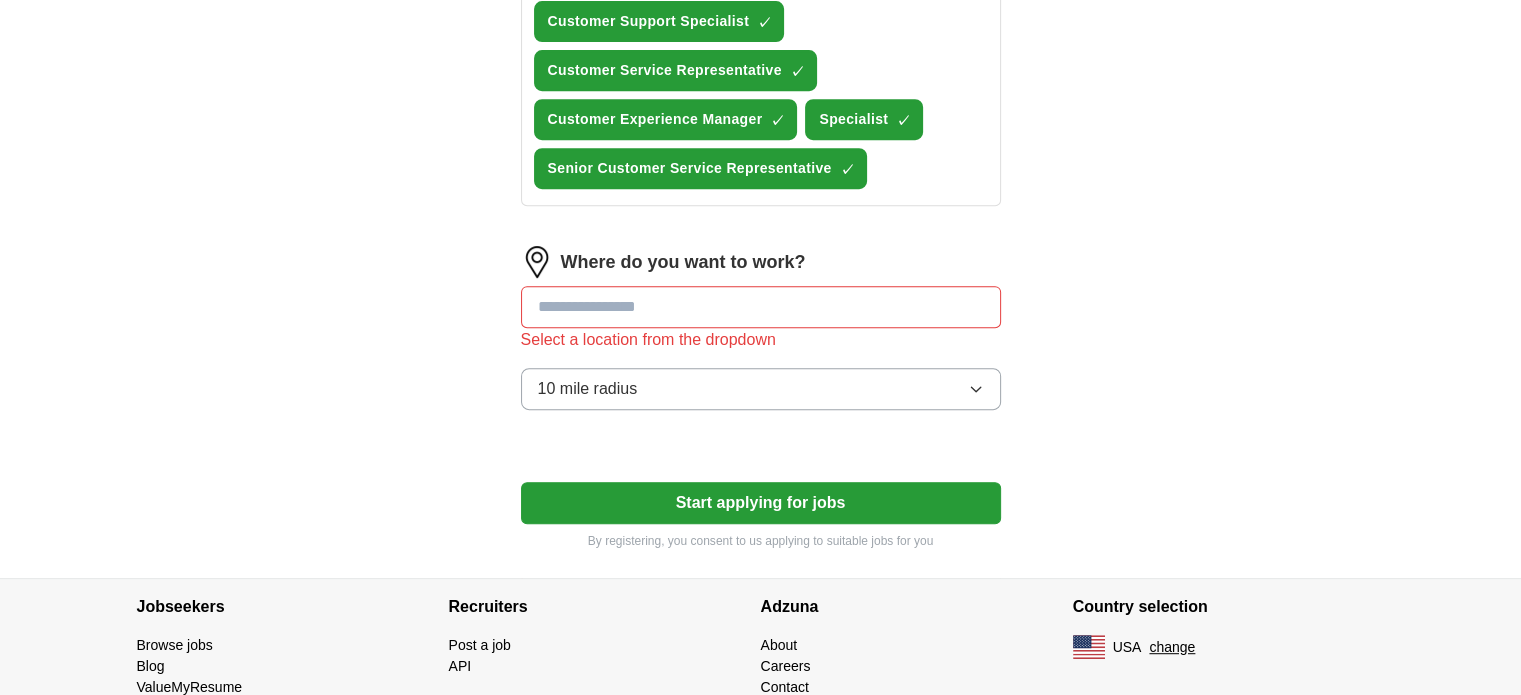 drag, startPoint x: 676, startPoint y: 335, endPoint x: 680, endPoint y: 311, distance: 24.33105 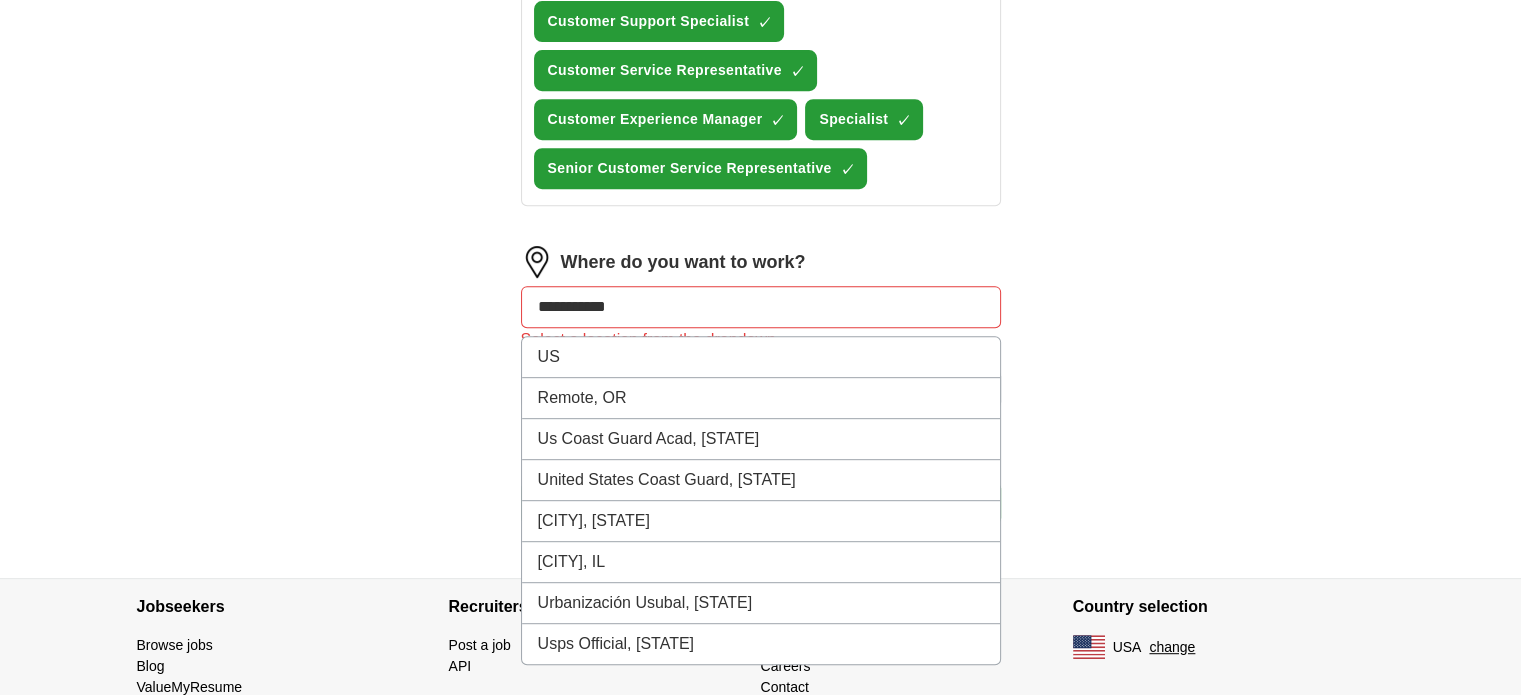 drag, startPoint x: 644, startPoint y: 306, endPoint x: 545, endPoint y: 309, distance: 99.04544 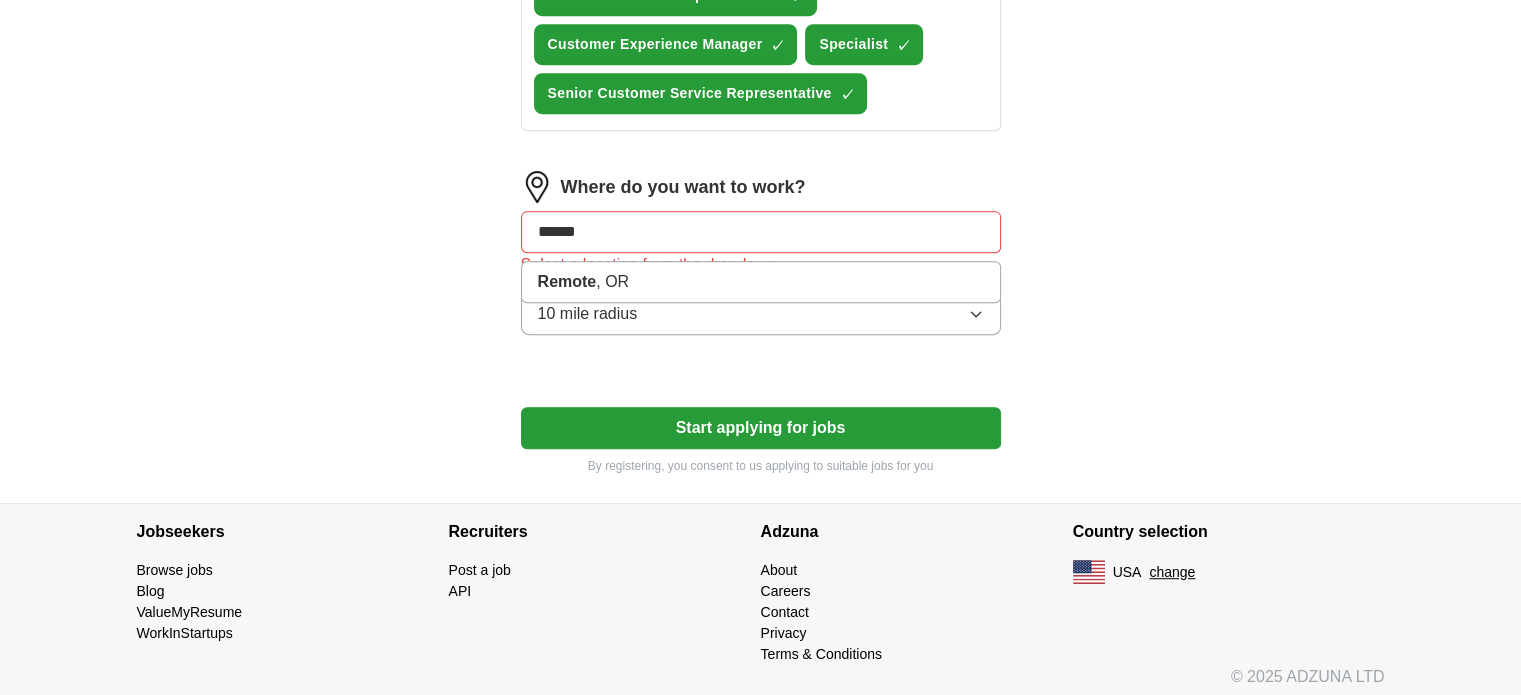 scroll, scrollTop: 976, scrollLeft: 0, axis: vertical 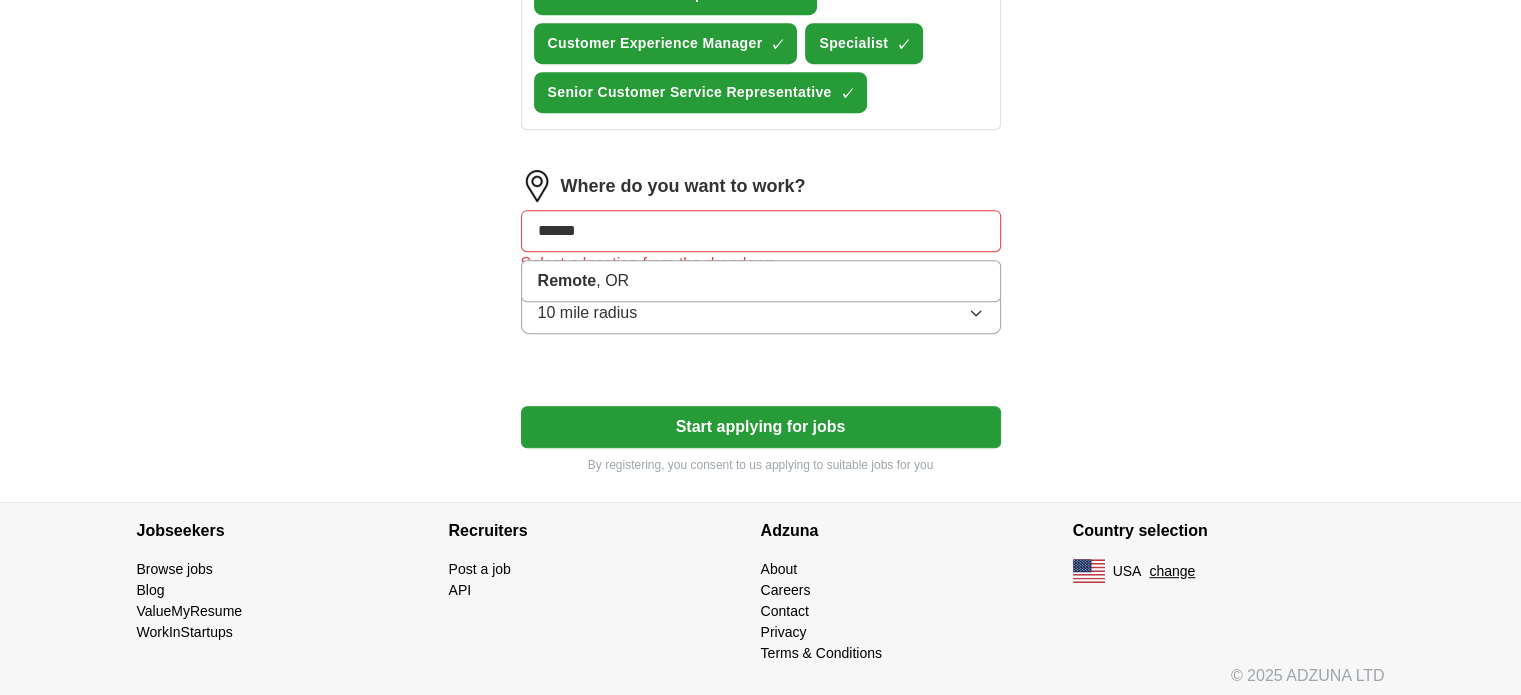 drag, startPoint x: 688, startPoint y: 215, endPoint x: 386, endPoint y: 216, distance: 302.00165 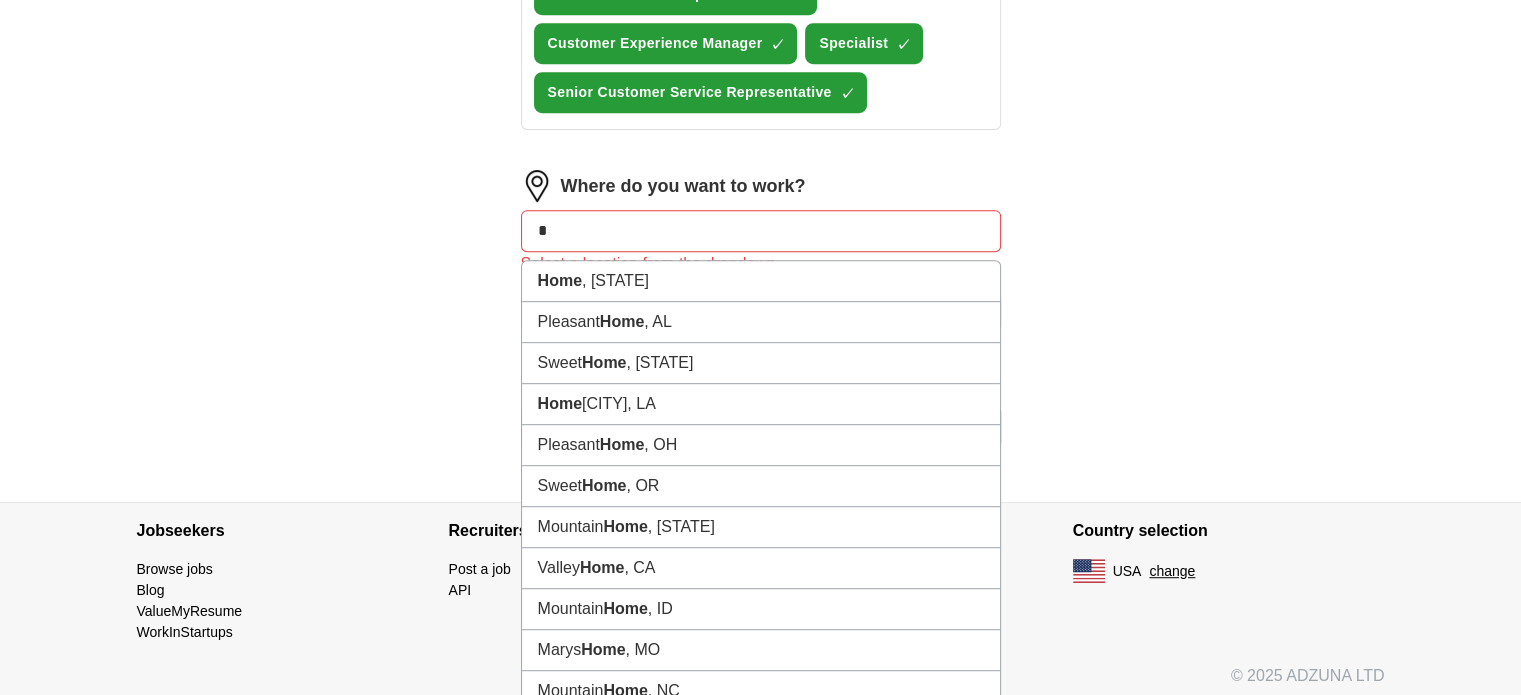 type on "*" 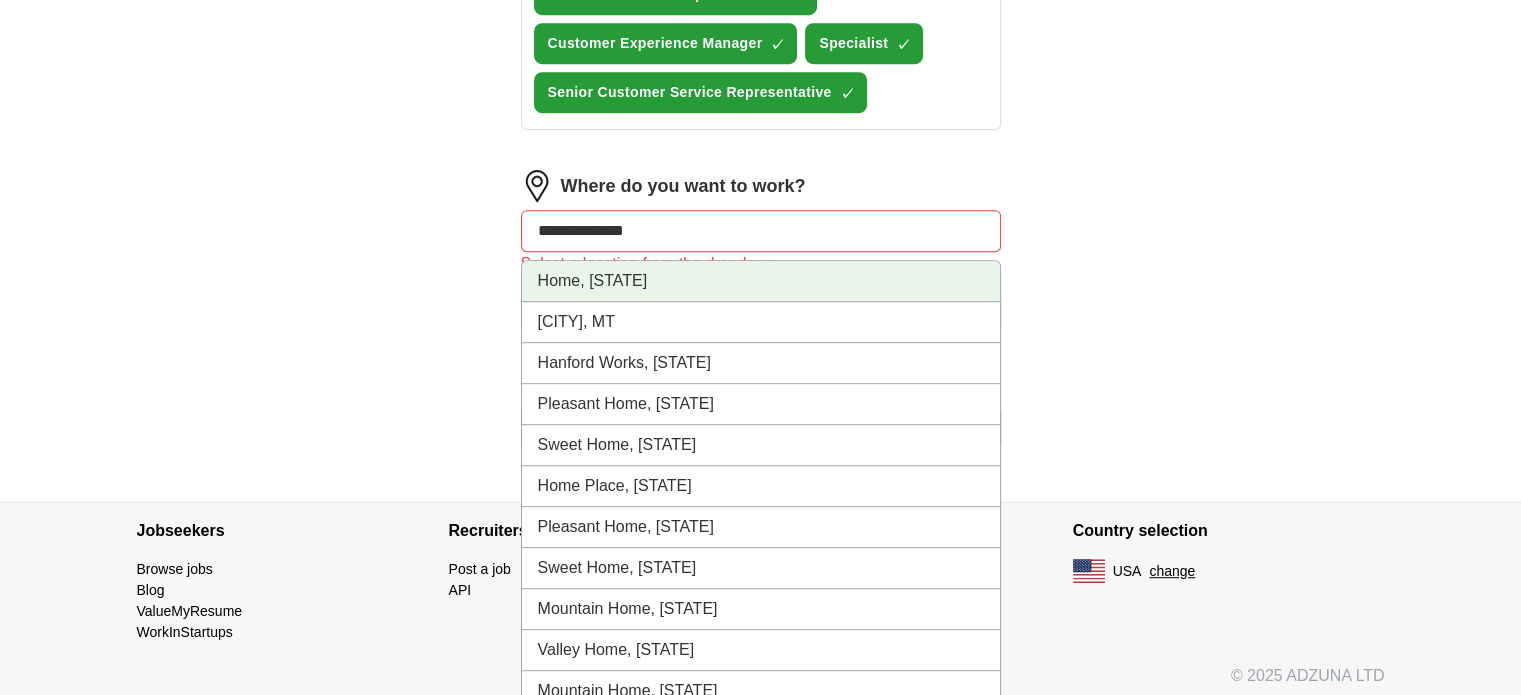 drag, startPoint x: 749, startPoint y: 225, endPoint x: 466, endPoint y: 263, distance: 285.53983 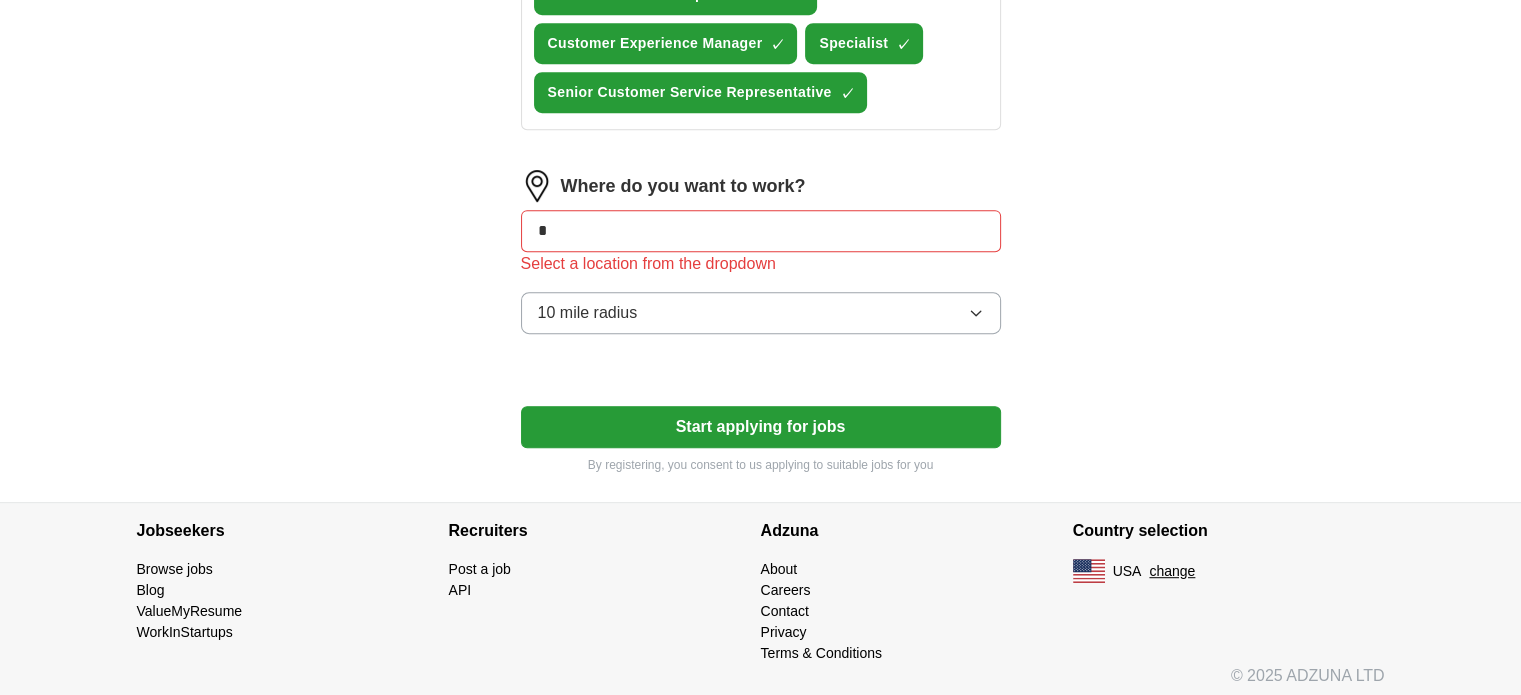 type on "*" 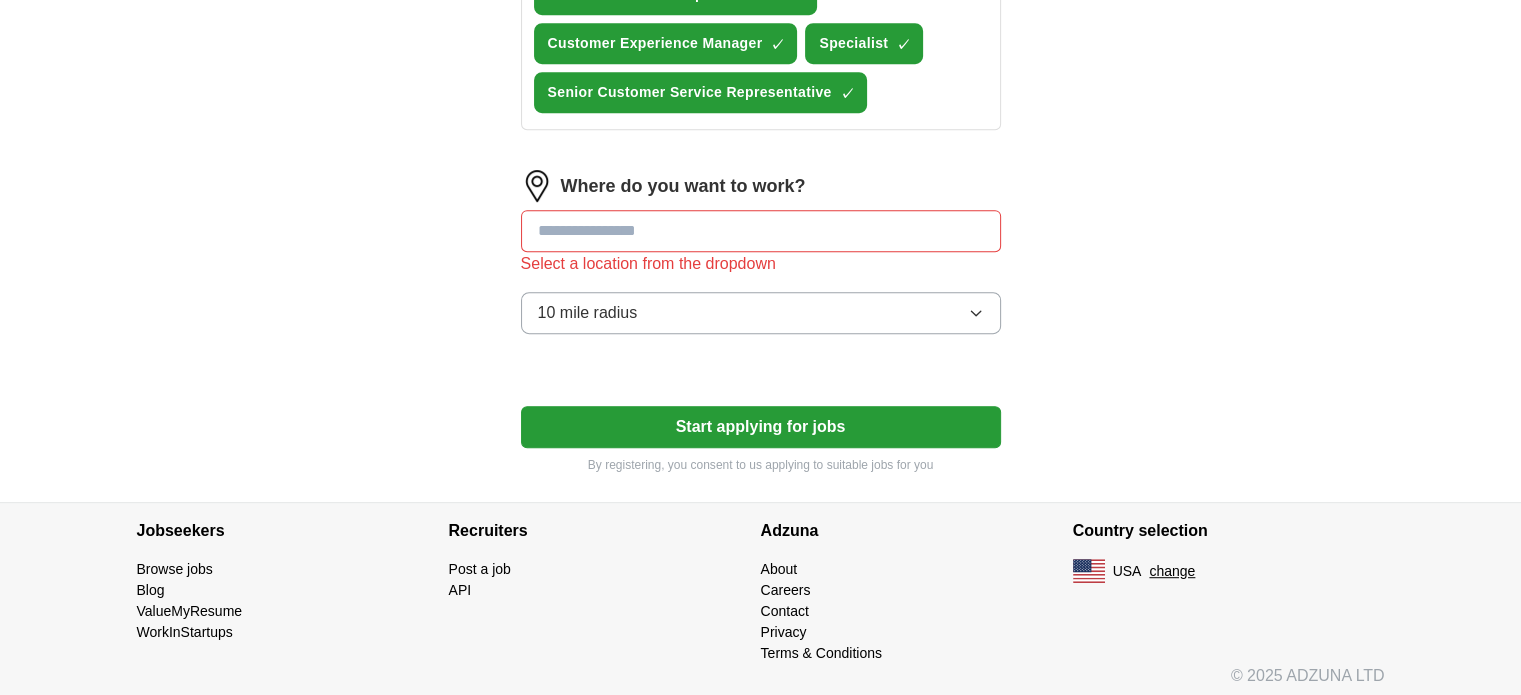 click on "Let ApplyIQ do the hard work of searching and applying for jobs. Just tell us what you're looking for, and we'll do the rest. Select a resume Customer Service Representative - Resume -1-.pdf [DATE], [TIME] Upload a different resume By uploading your resume you agree to our T&Cs and Privacy Notice . First Name ******* Last Name ****** What job are you looking for? Enter or select a minimum of 3 job titles (4-8 recommended) Customer Service Agent ✓ × Banking Customer Service Agent ✓ × Customer Support Specialist ✓ × Customer Service Representative ✓ × Customer Experience Manager ✓ × Specialist ✓ × Senior Customer Service Representative ✓ × Where do you want to work? Select a location from the dropdown 10 mile radius Start applying for jobs By registering, you consent to us applying to suitable jobs for you" at bounding box center (761, -151) 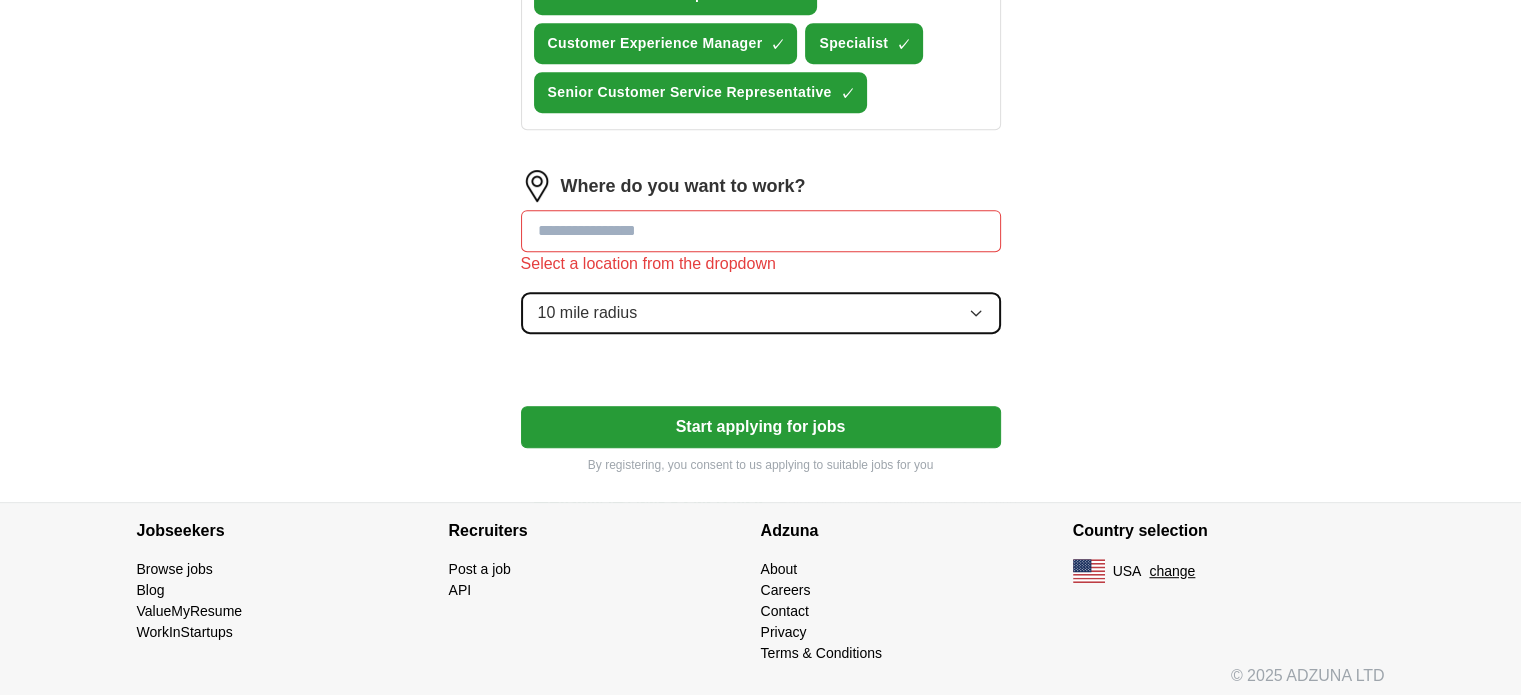 click on "10 mile radius" at bounding box center [761, 313] 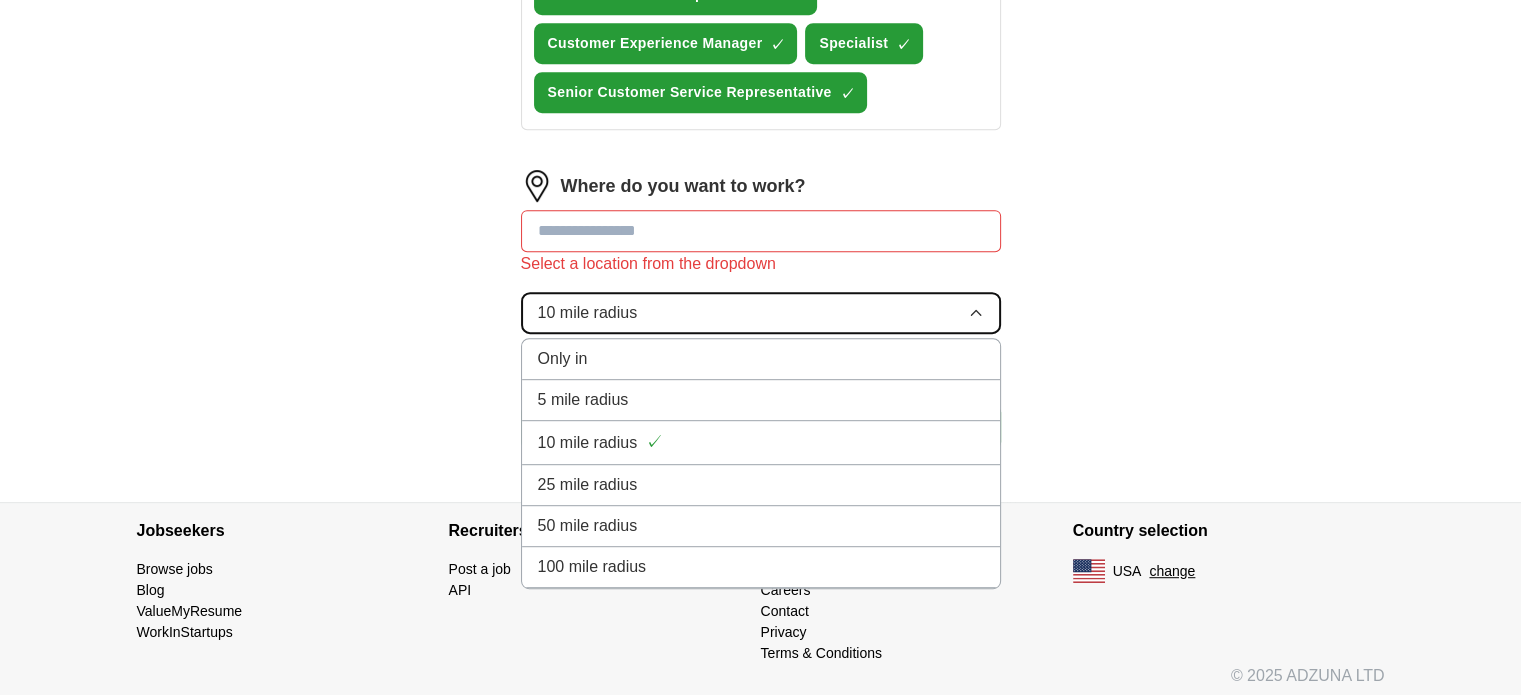click on "10 mile radius" at bounding box center [761, 313] 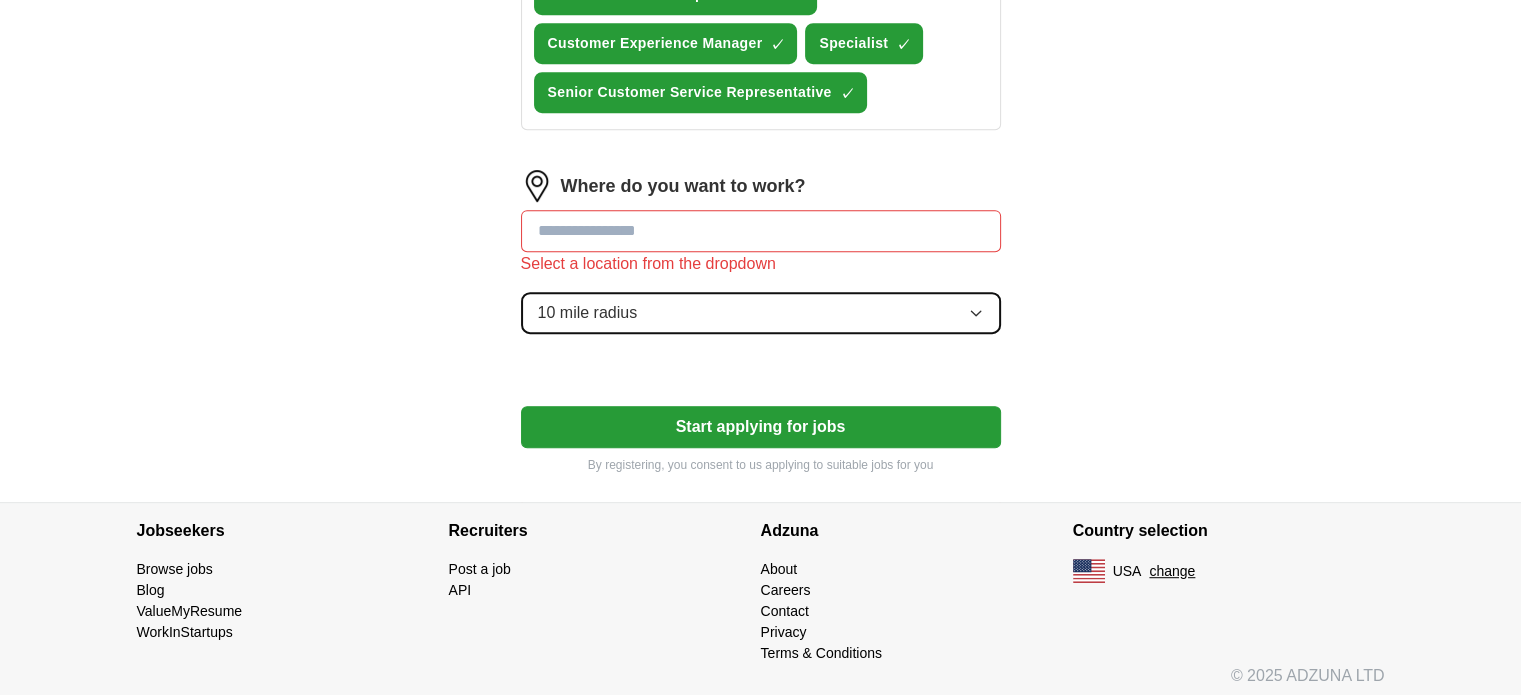 click on "10 mile radius" at bounding box center [761, 313] 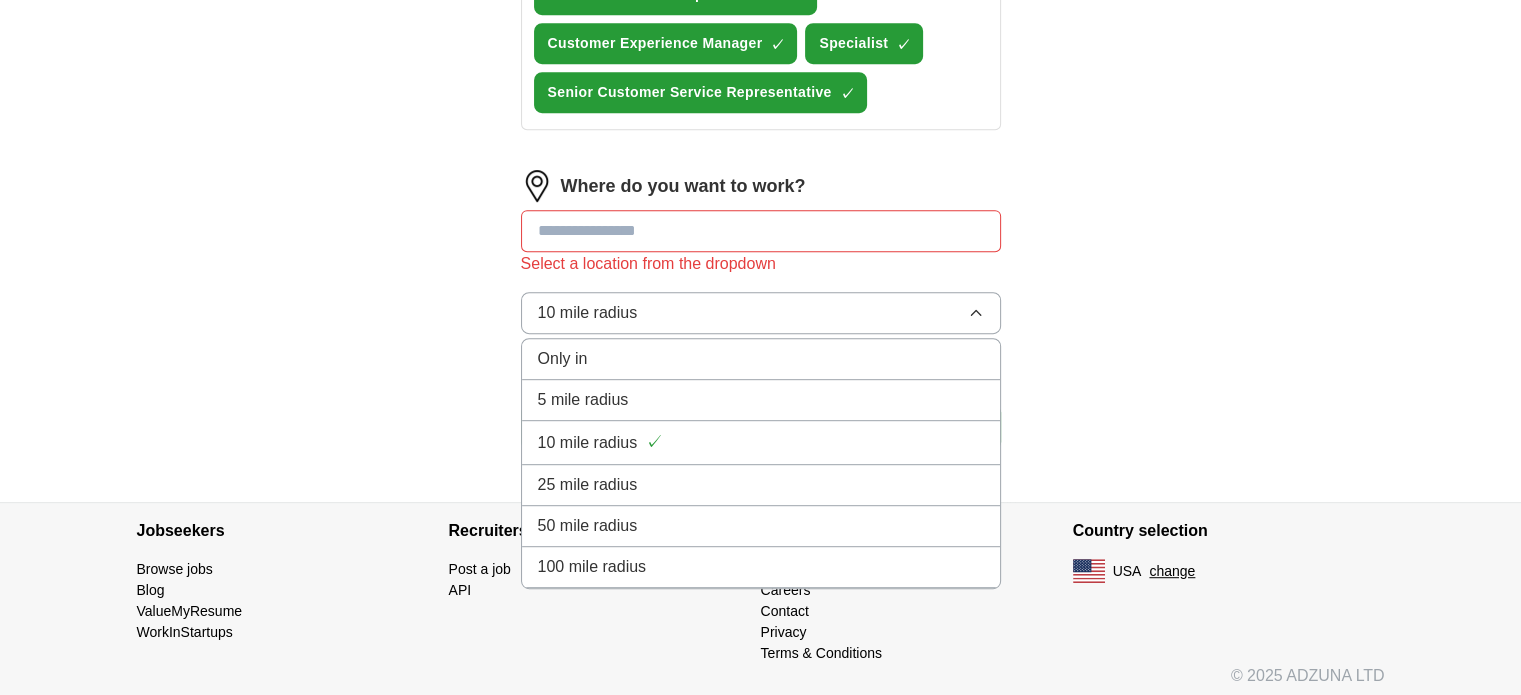 click on "Only in" at bounding box center [761, 359] 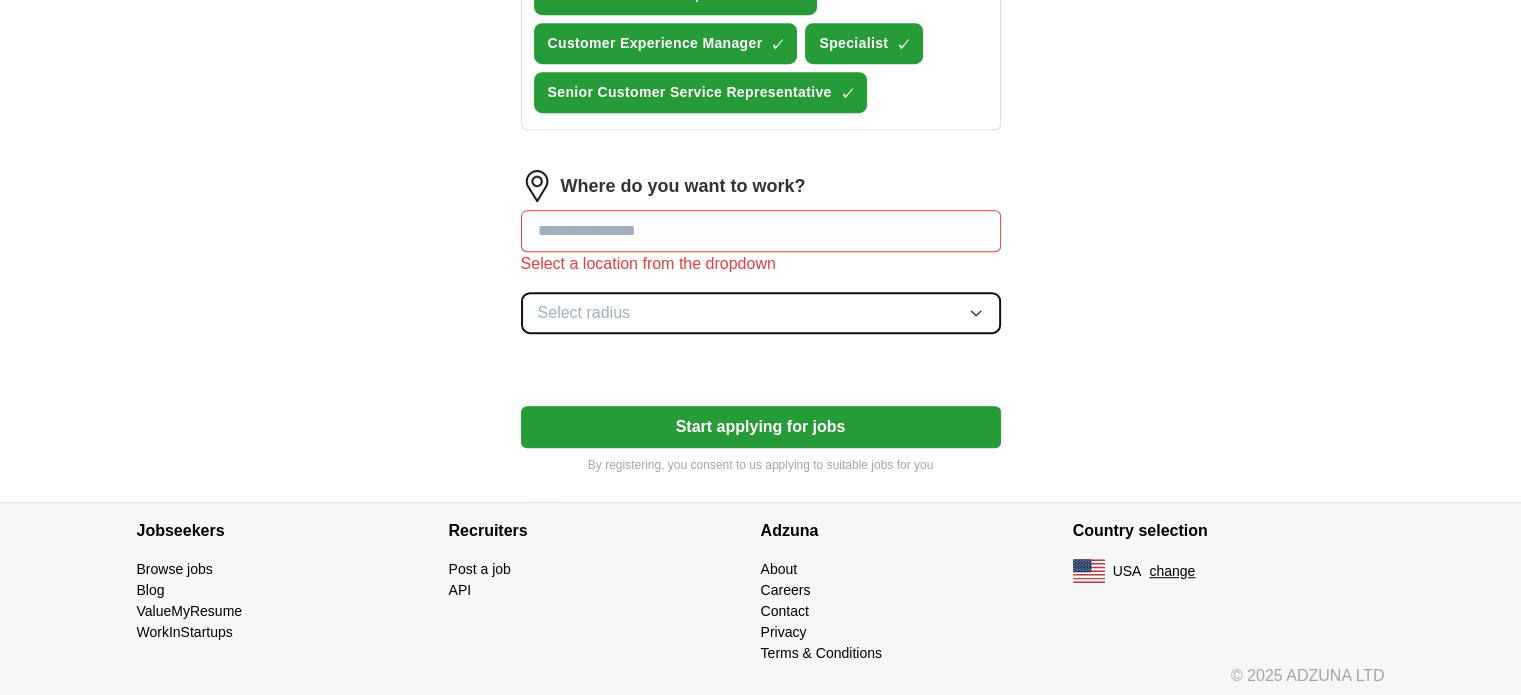 click on "Select radius" at bounding box center (761, 313) 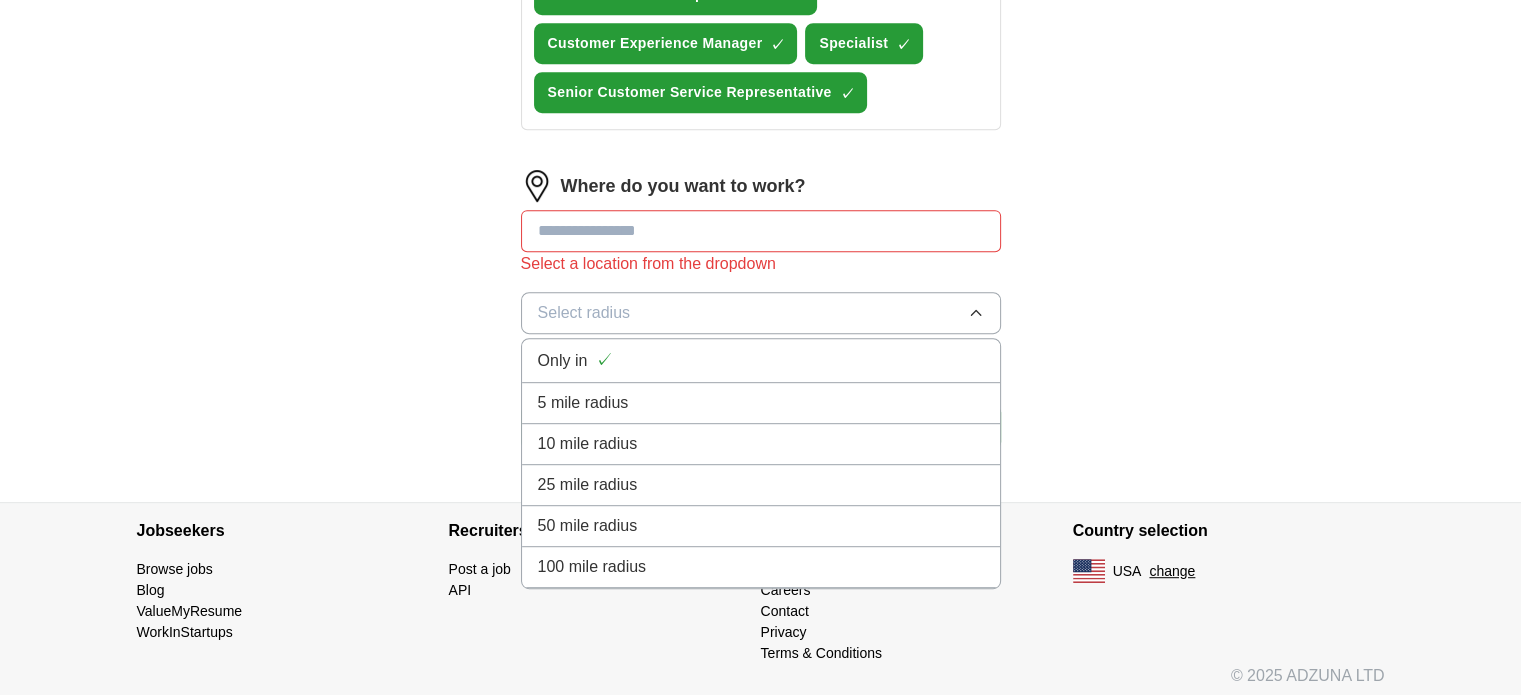 click on "Where do you want to work? Select a location from the dropdown Select radius Only in ✓ 5 mile radius 10 mile radius 25 mile radius 50 mile radius 100 mile radius" at bounding box center (761, 260) 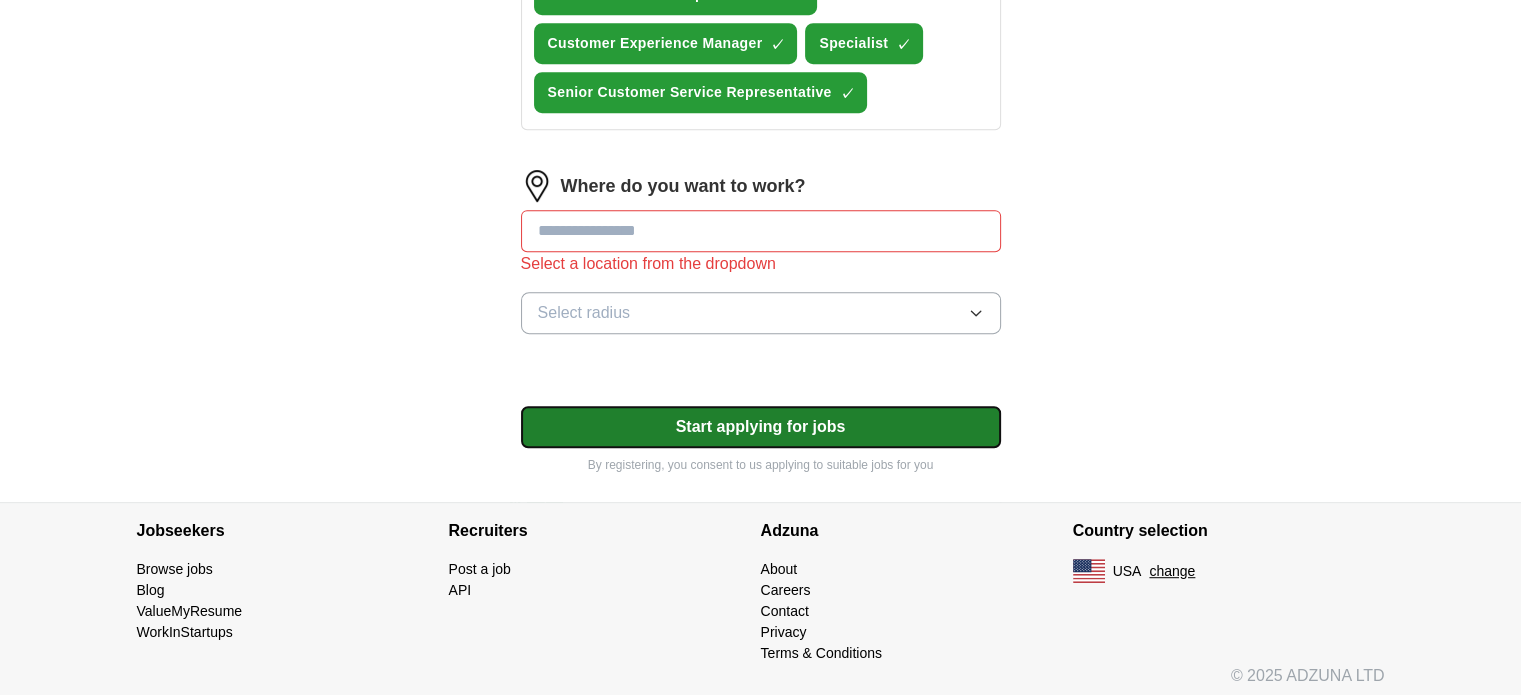 click on "Start applying for jobs" at bounding box center [761, 427] 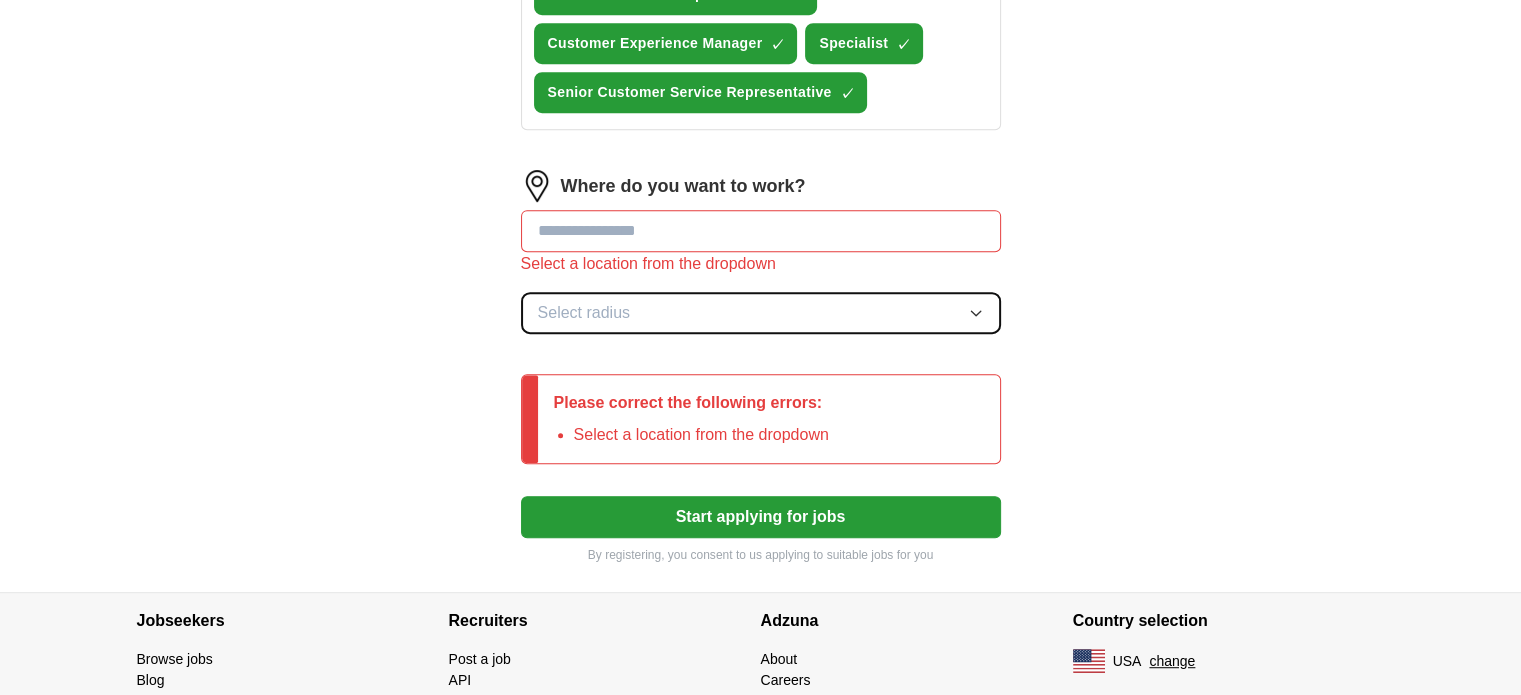 click on "Select radius" at bounding box center [761, 313] 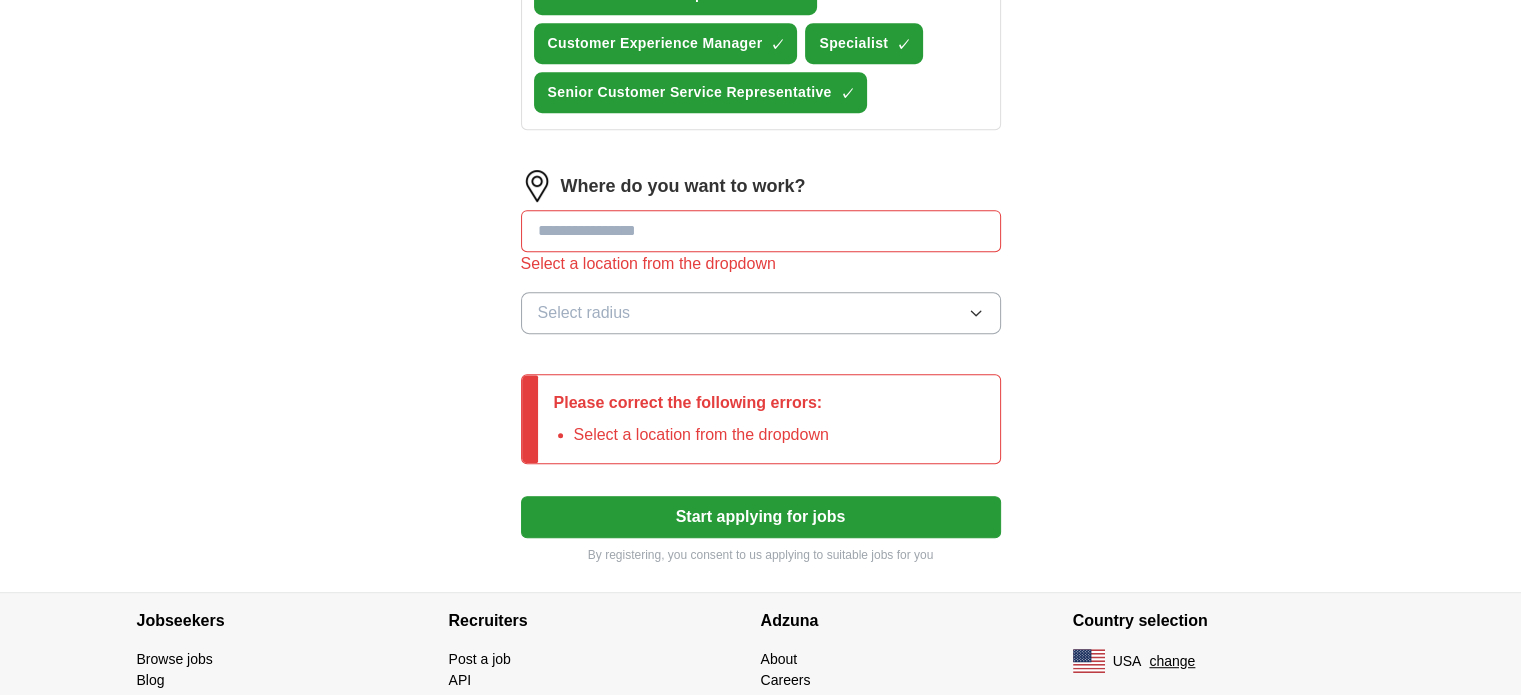 click on "Where do you want to work? Select a location from the dropdown Select radius" at bounding box center [761, 260] 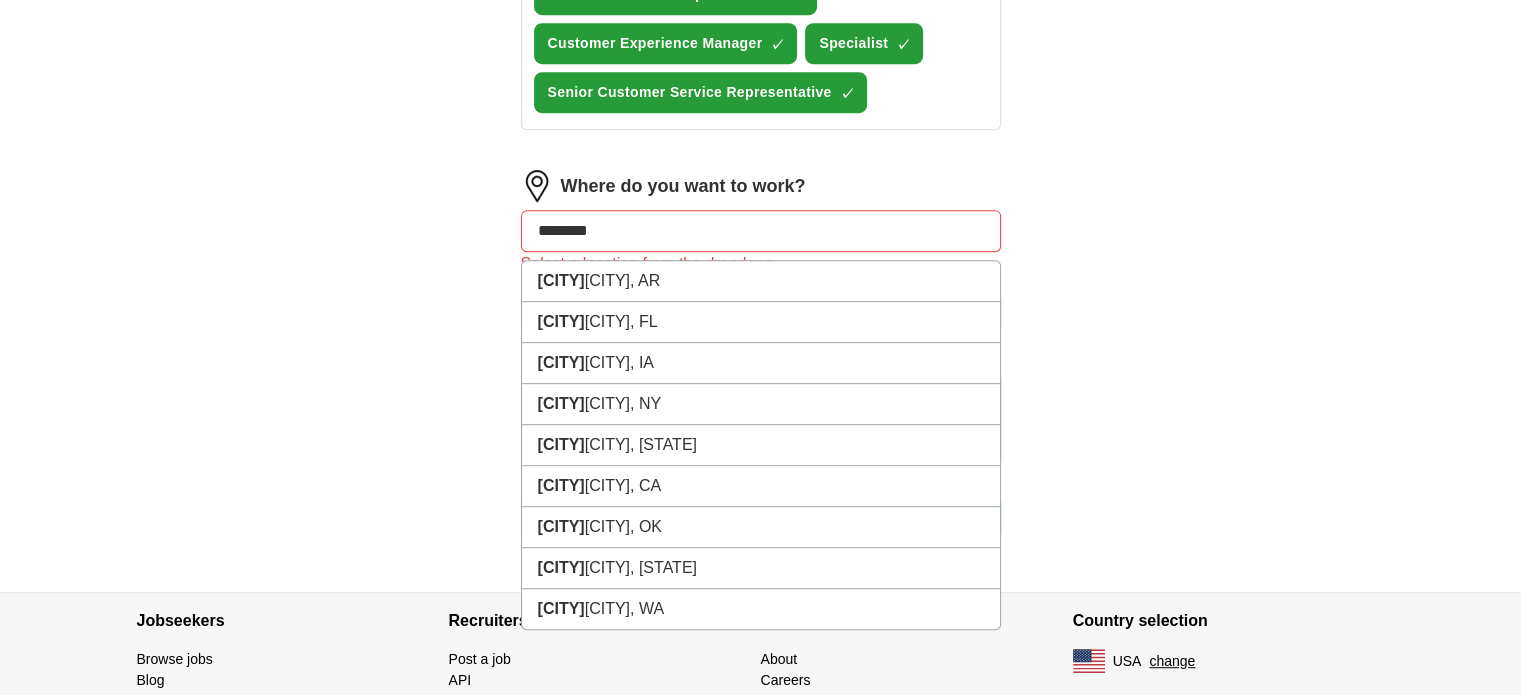 type on "*********" 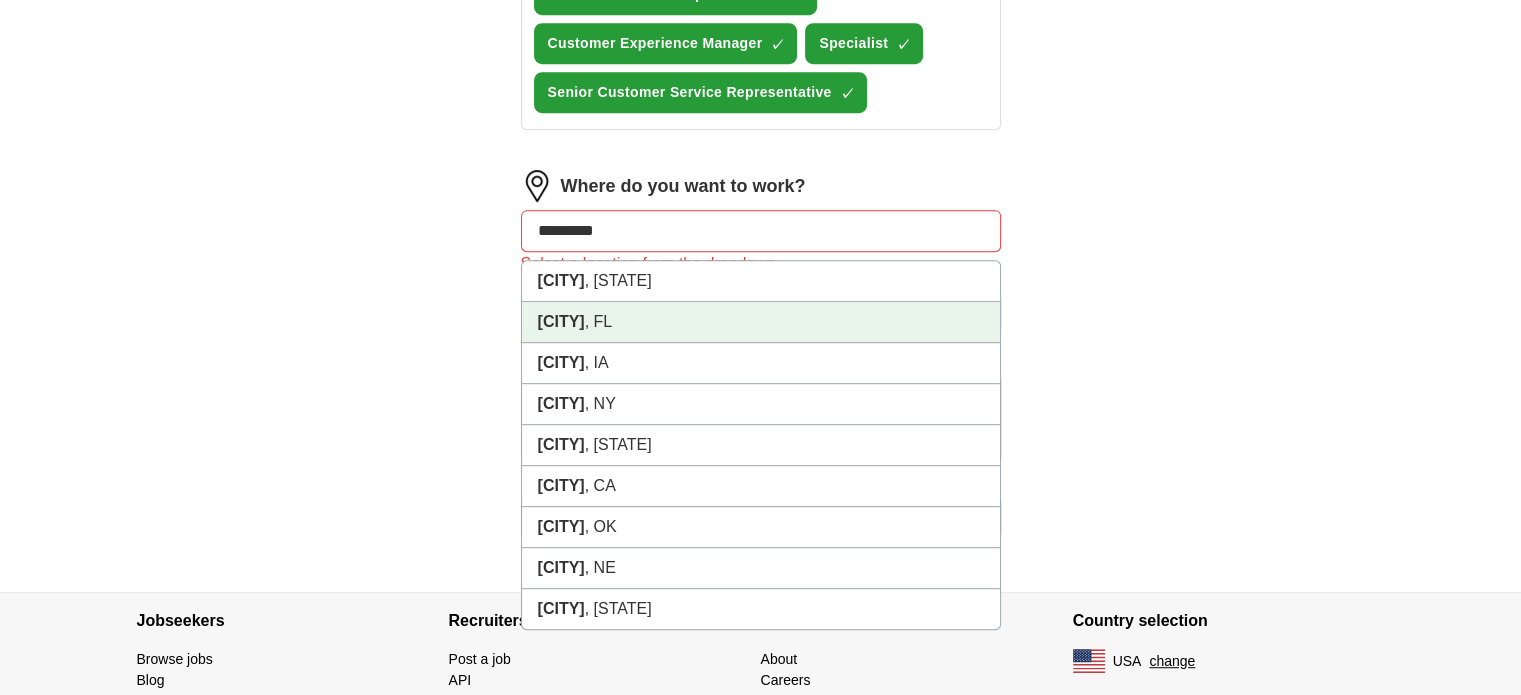 click on "[CITY], FL" at bounding box center (761, 322) 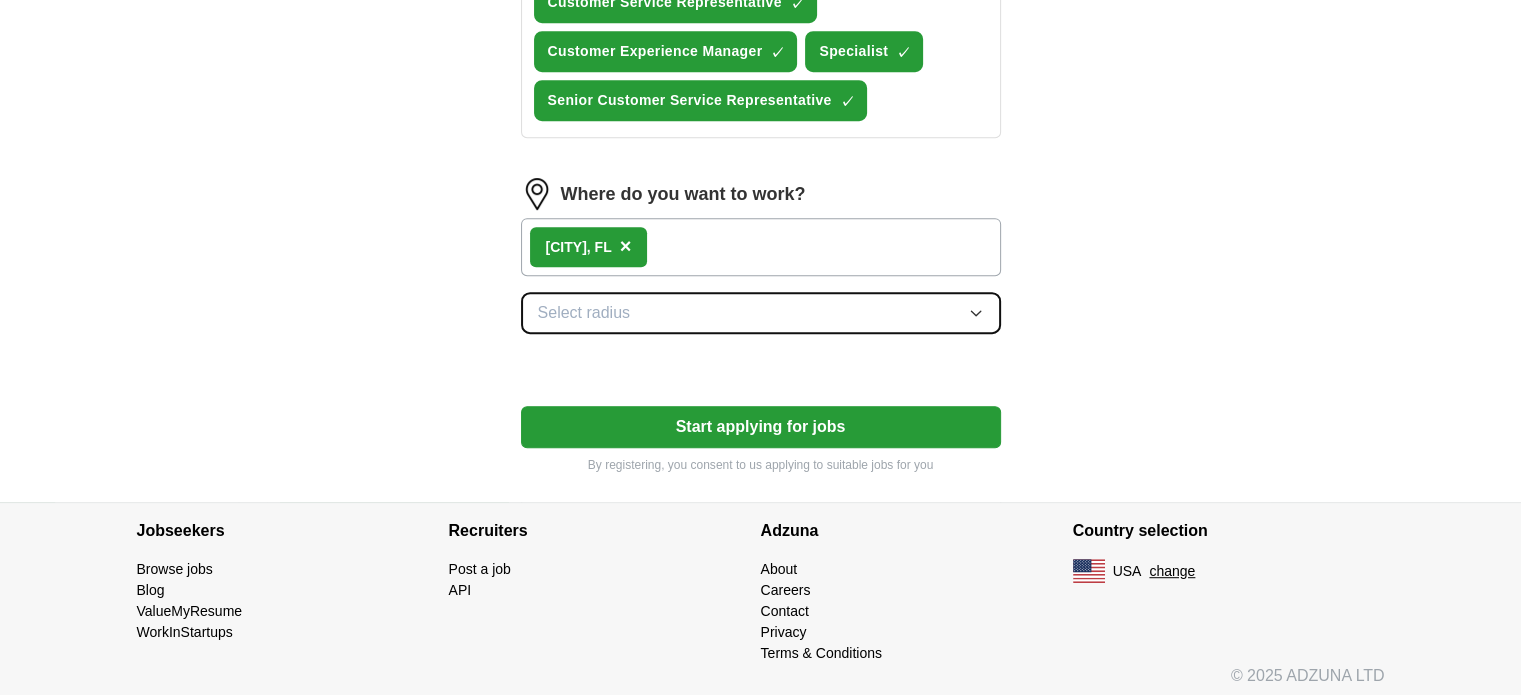 click on "Select radius" at bounding box center (761, 313) 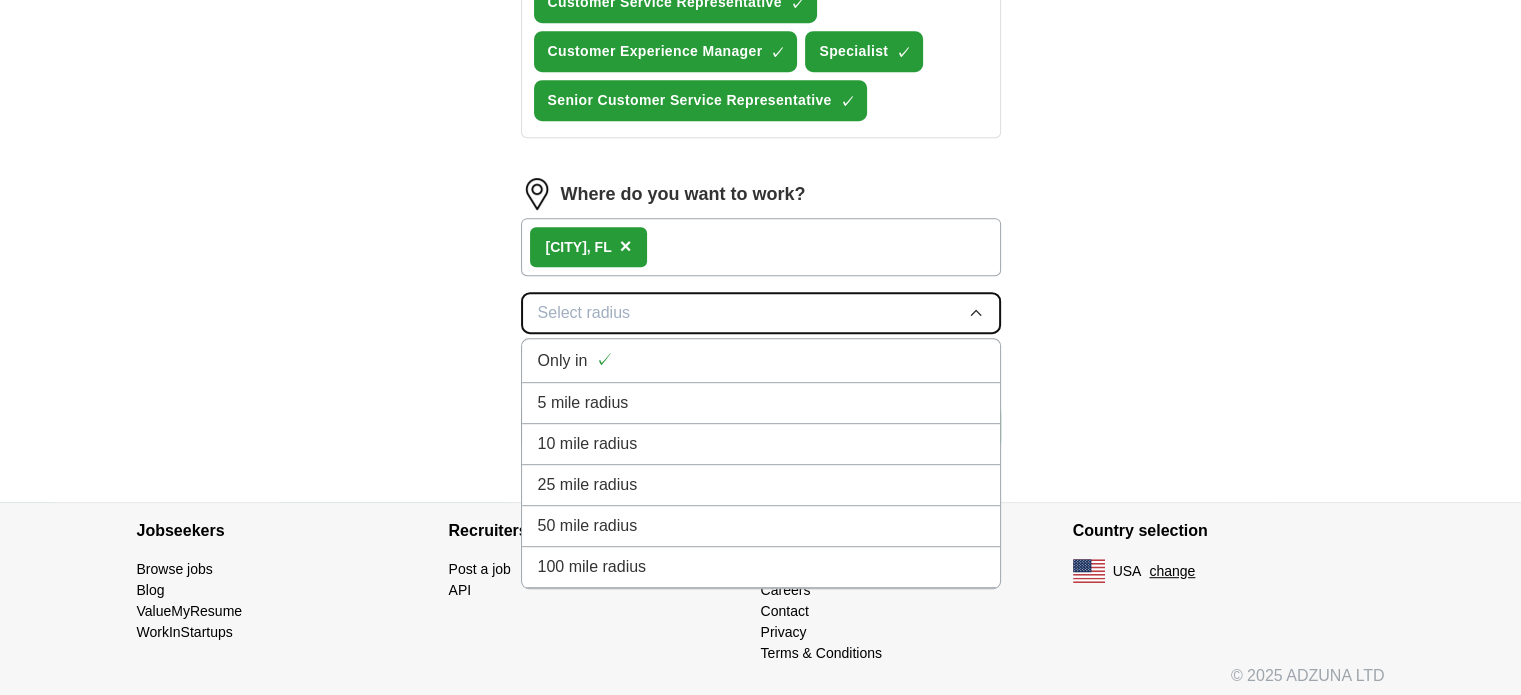 click on "Select radius" at bounding box center (761, 313) 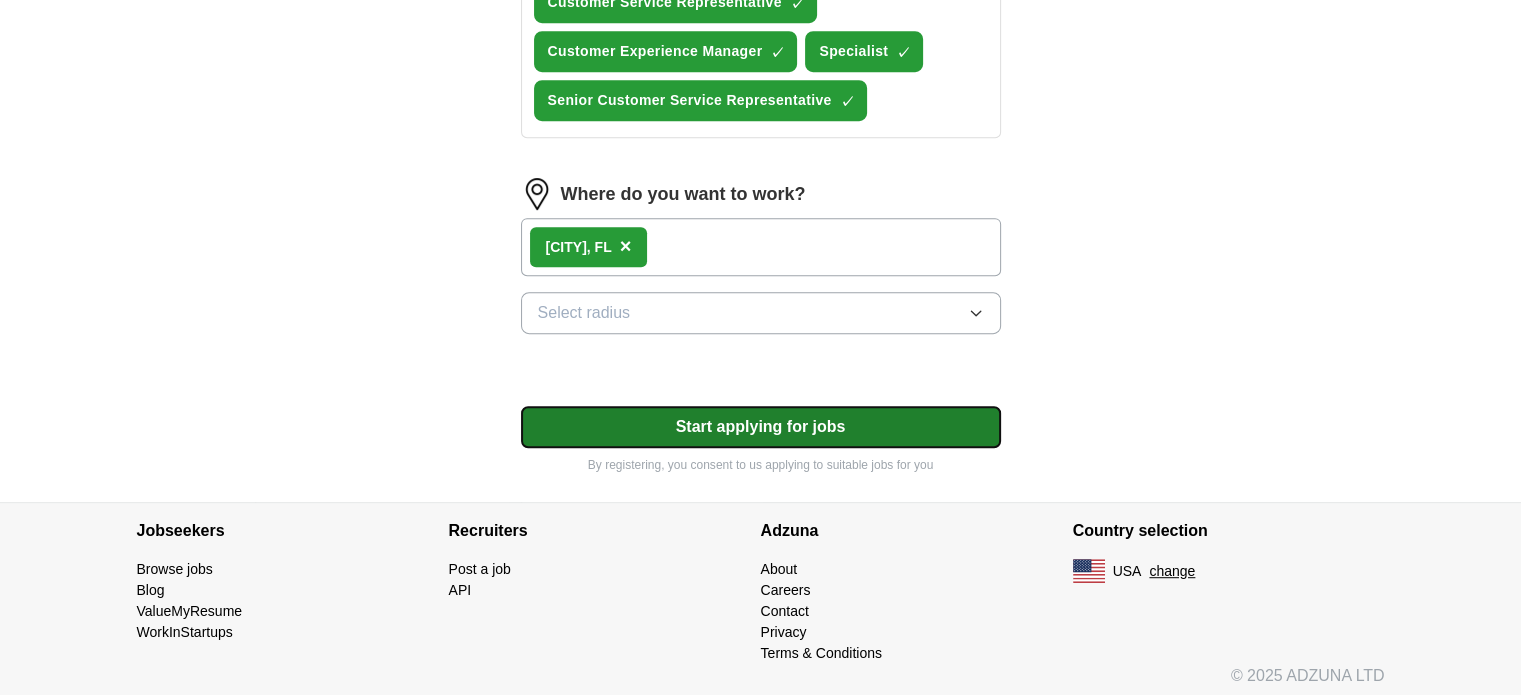 click on "Start applying for jobs" at bounding box center [761, 427] 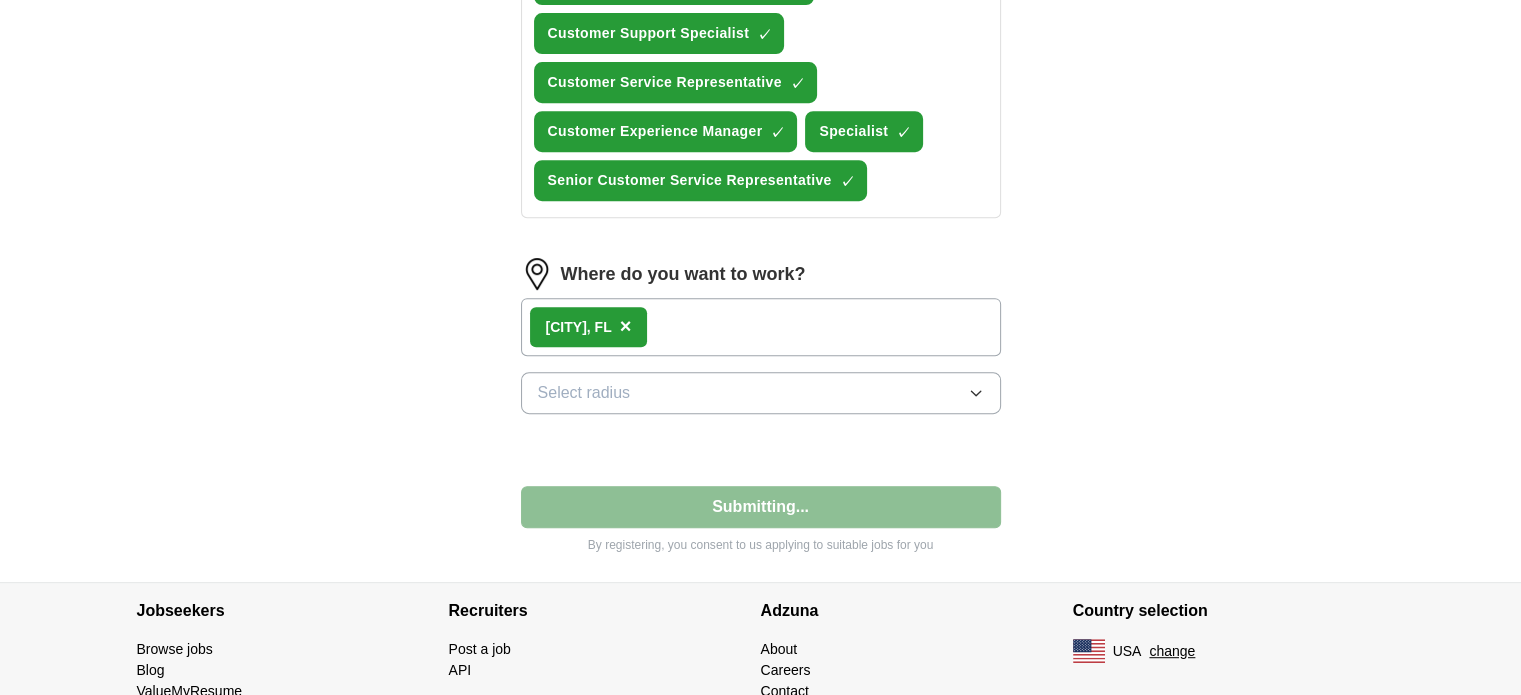 select on "**" 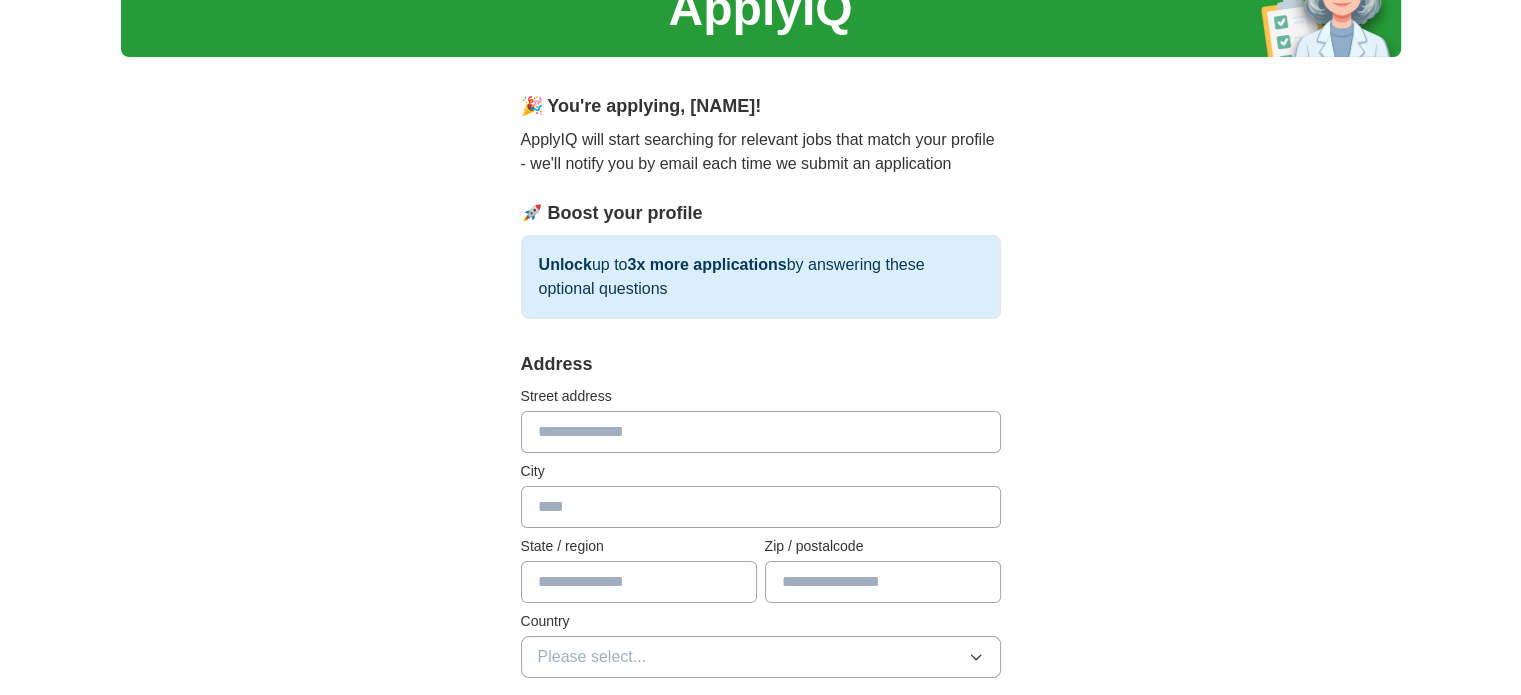 scroll, scrollTop: 200, scrollLeft: 0, axis: vertical 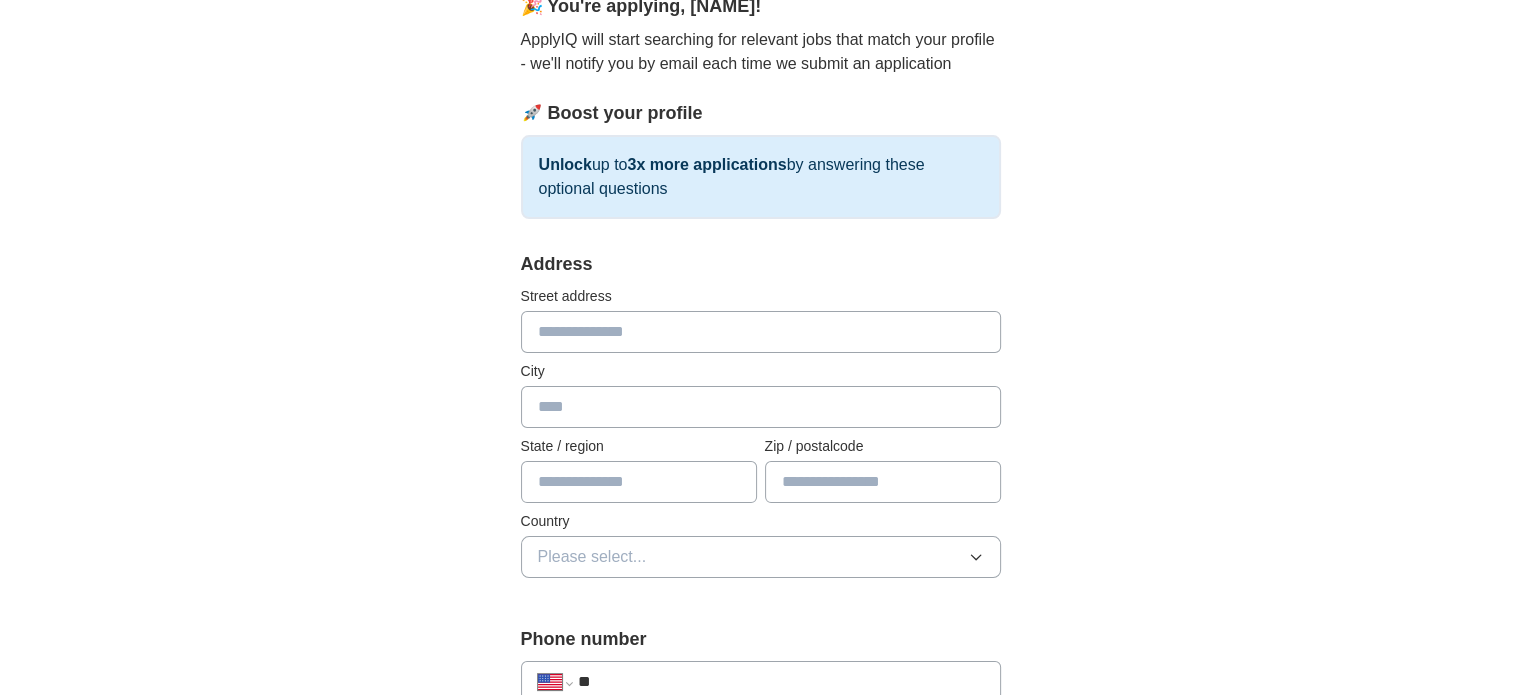 click on "Address Street address City State / region Zip / postalcode Country Please select..." at bounding box center [761, 426] 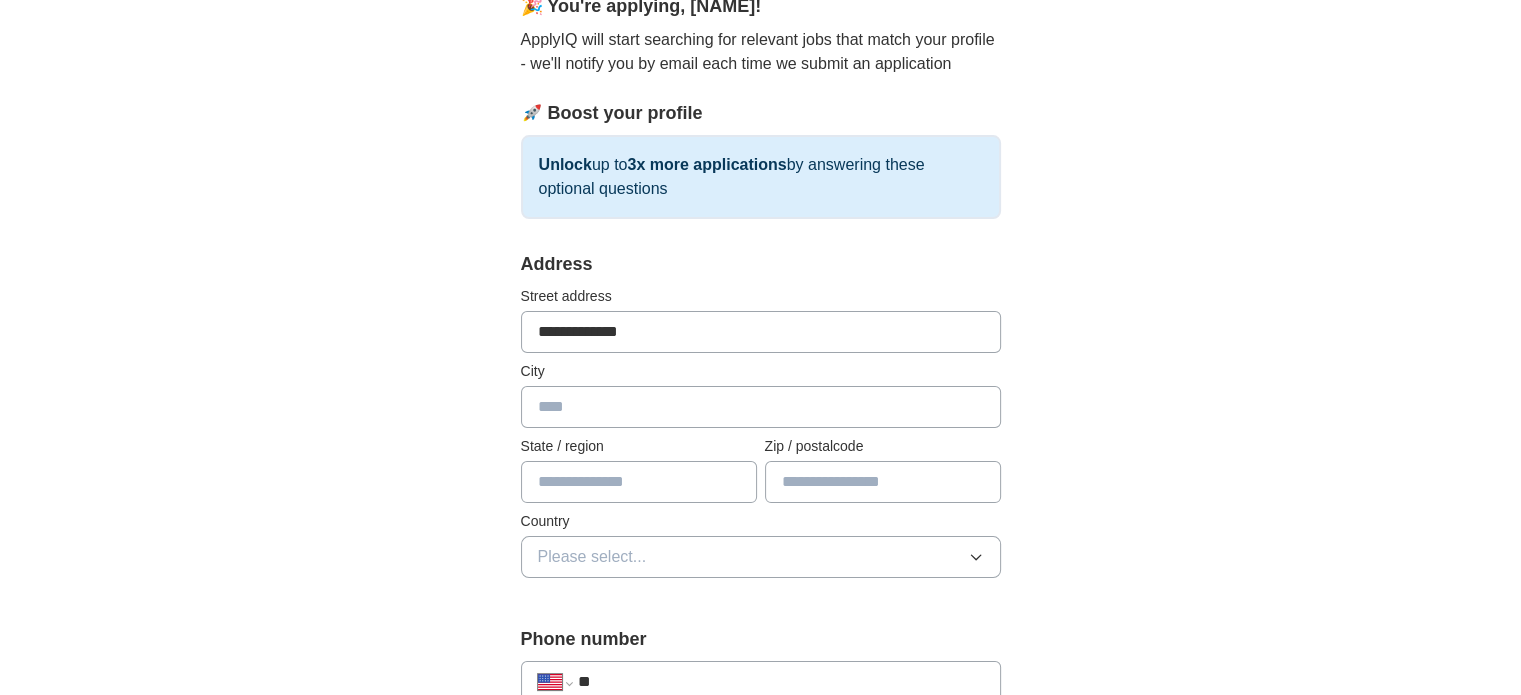 type on "*********" 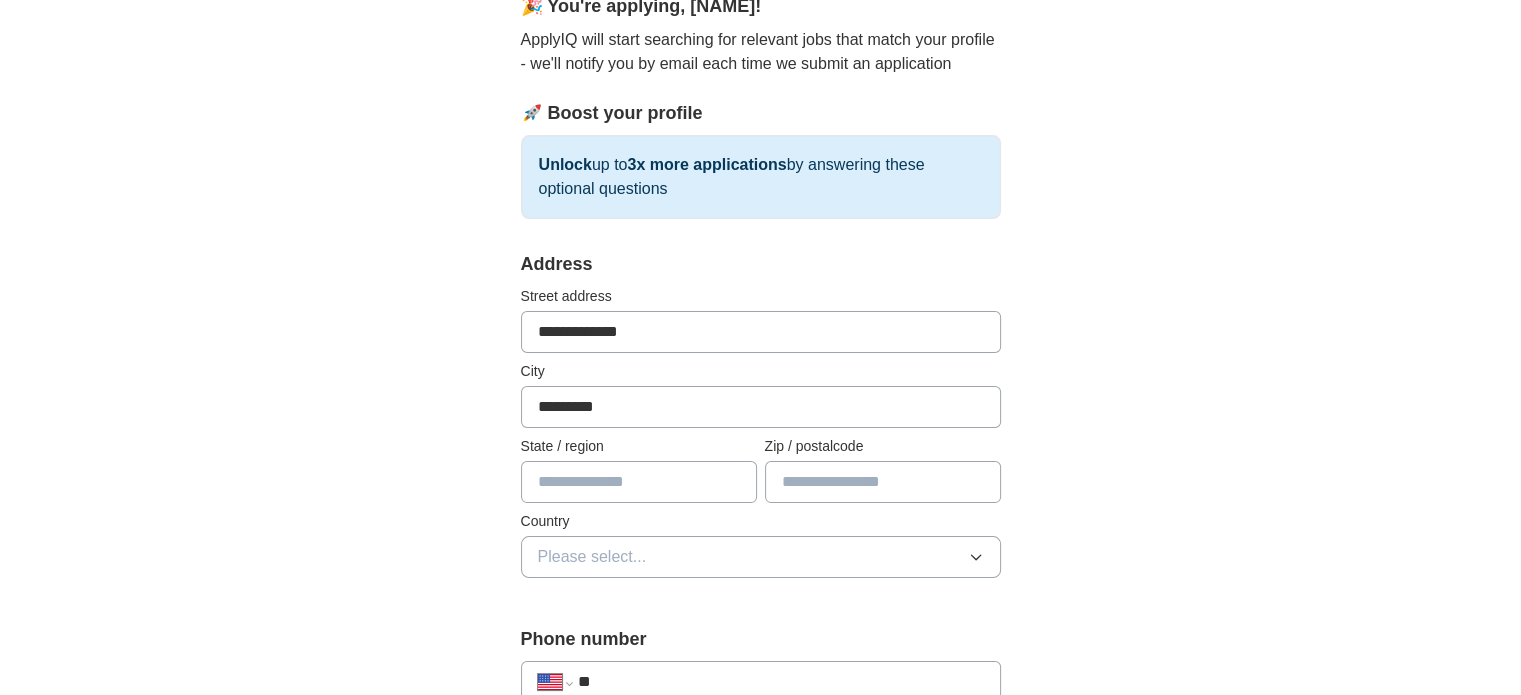 type on "**" 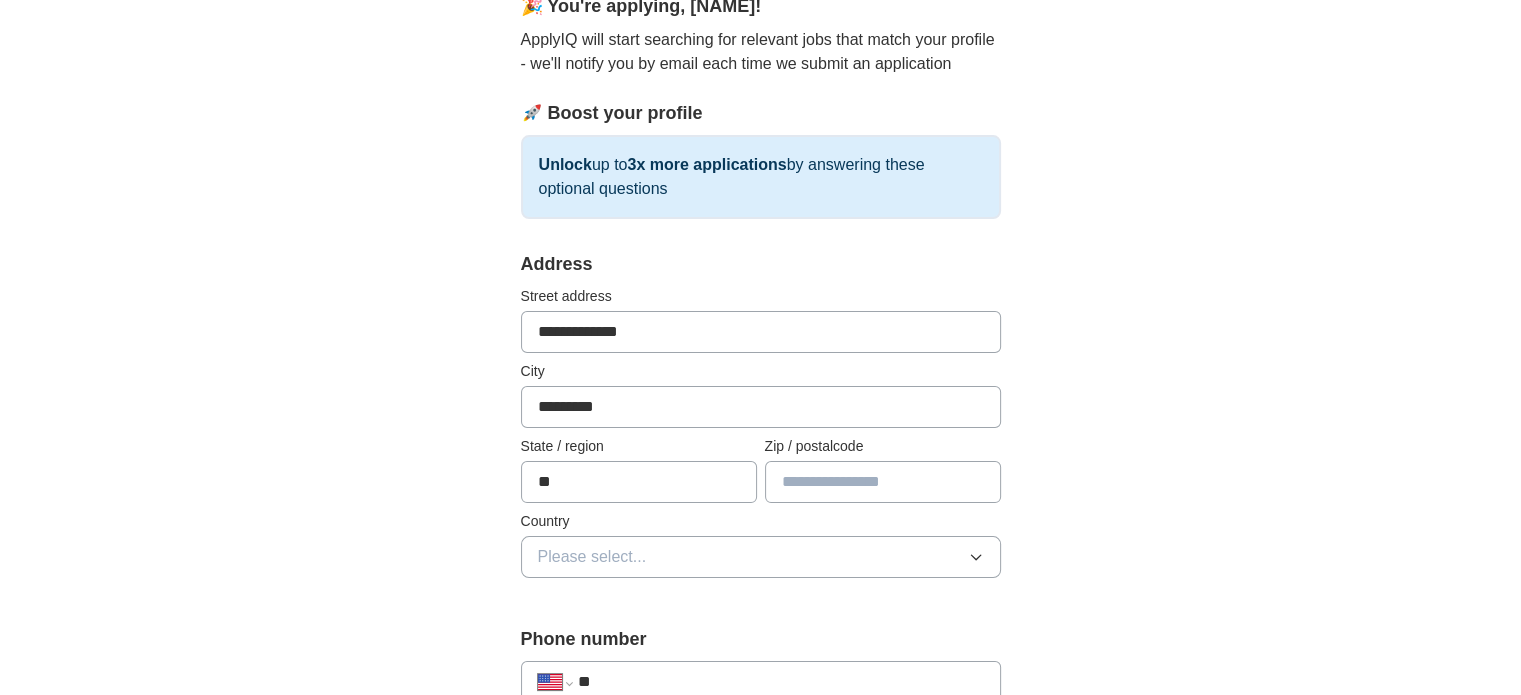 type on "*****" 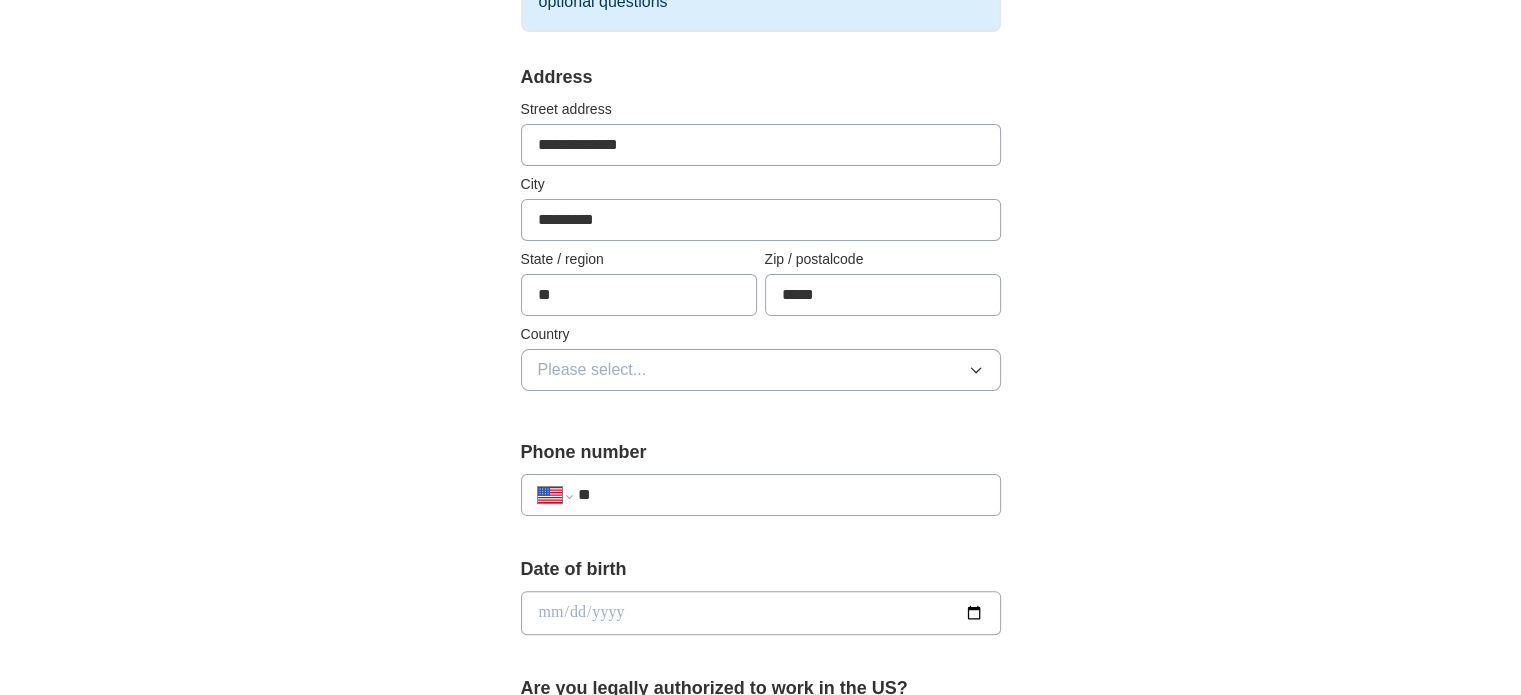scroll, scrollTop: 400, scrollLeft: 0, axis: vertical 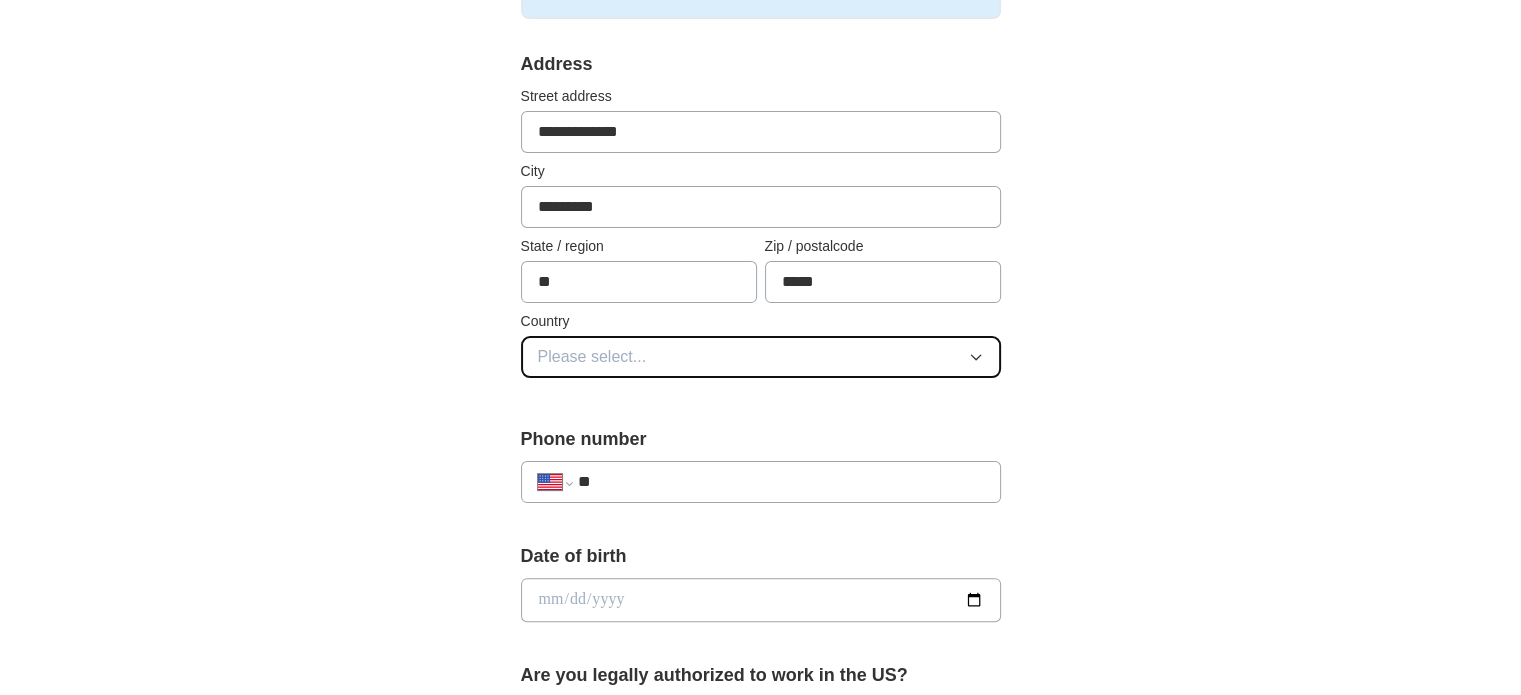 click on "Please select..." at bounding box center (761, 357) 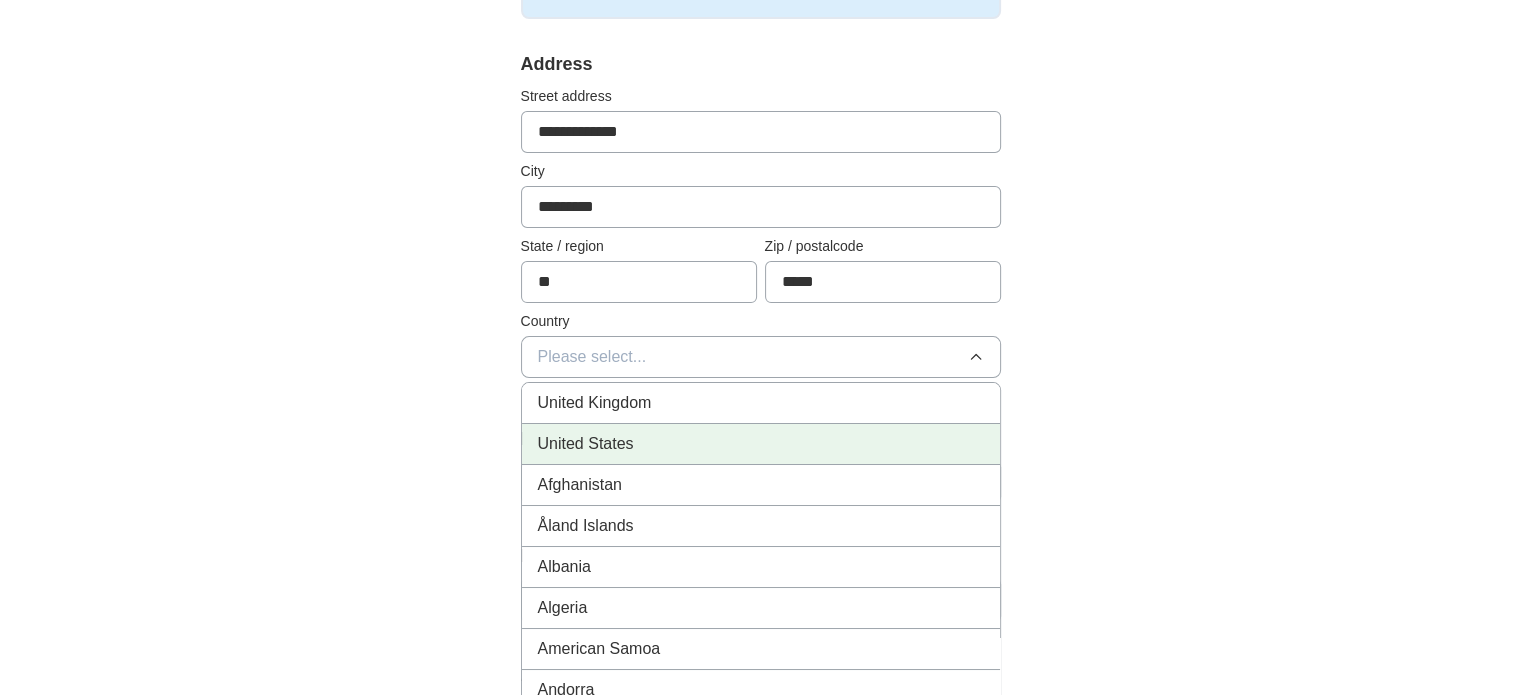 click on "United States" at bounding box center (761, 444) 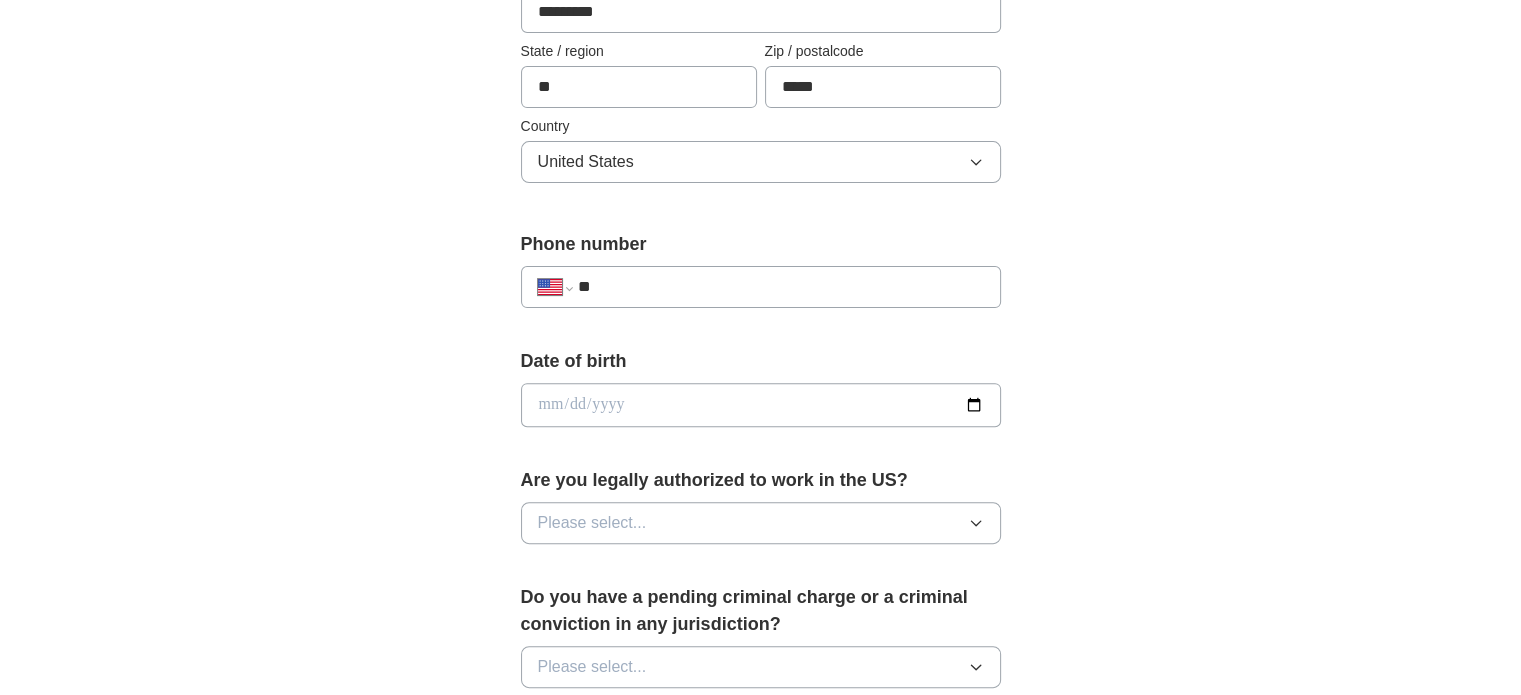 scroll, scrollTop: 600, scrollLeft: 0, axis: vertical 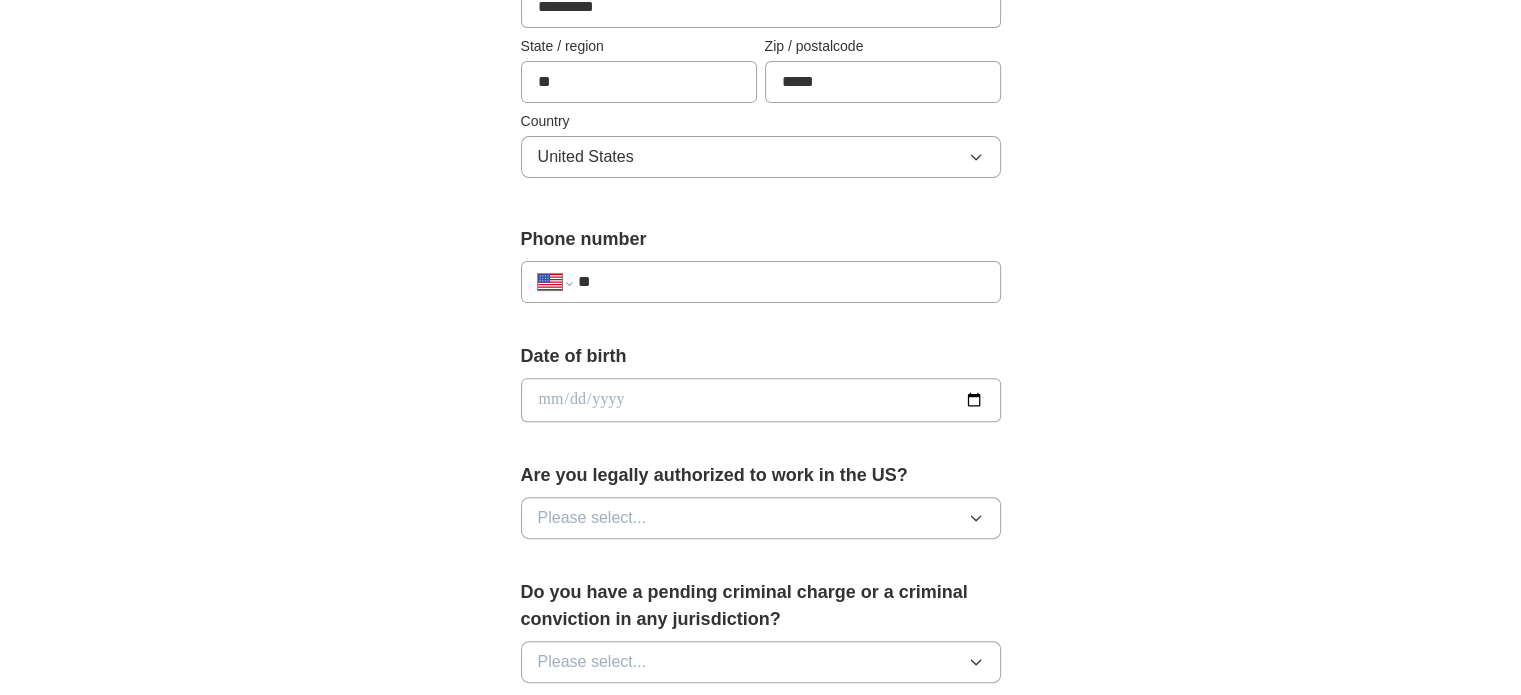 click on "**" at bounding box center [780, 282] 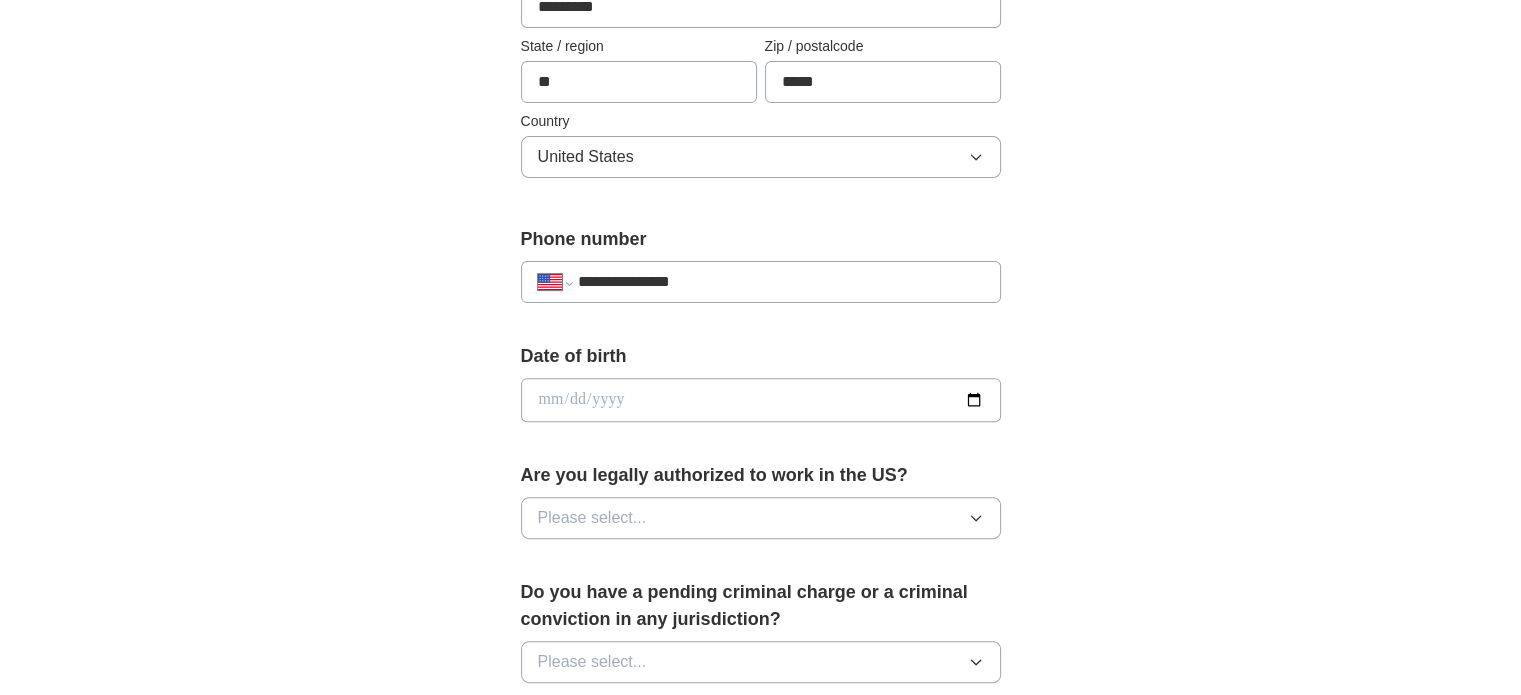 type on "**********" 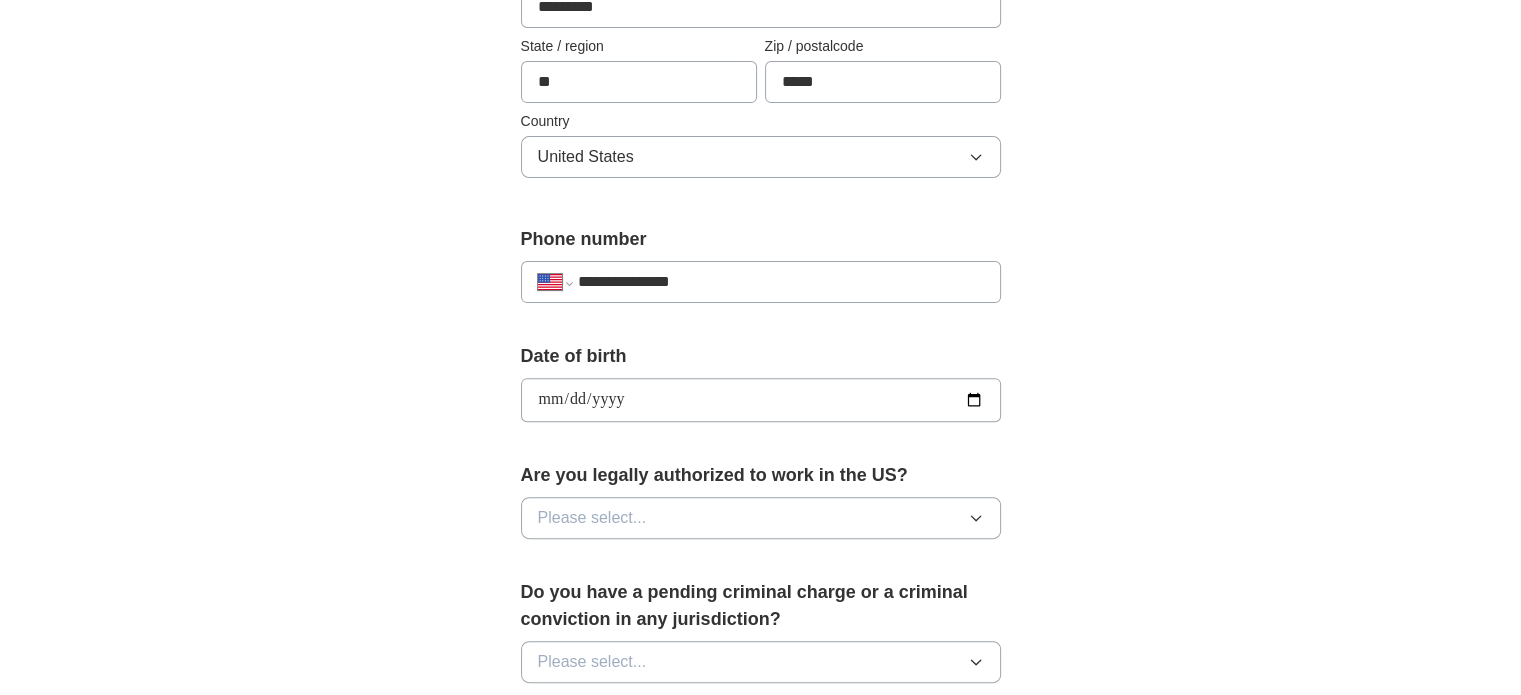 type on "**********" 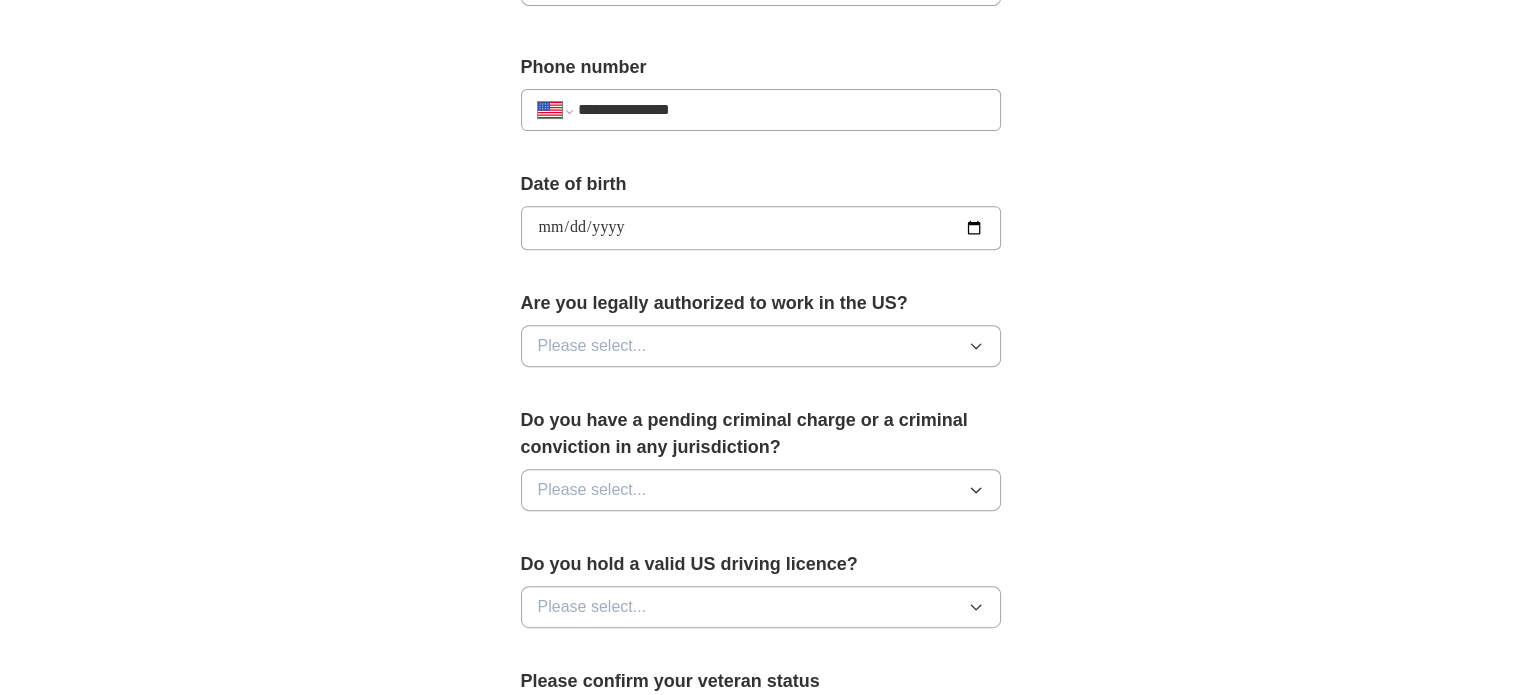 scroll, scrollTop: 800, scrollLeft: 0, axis: vertical 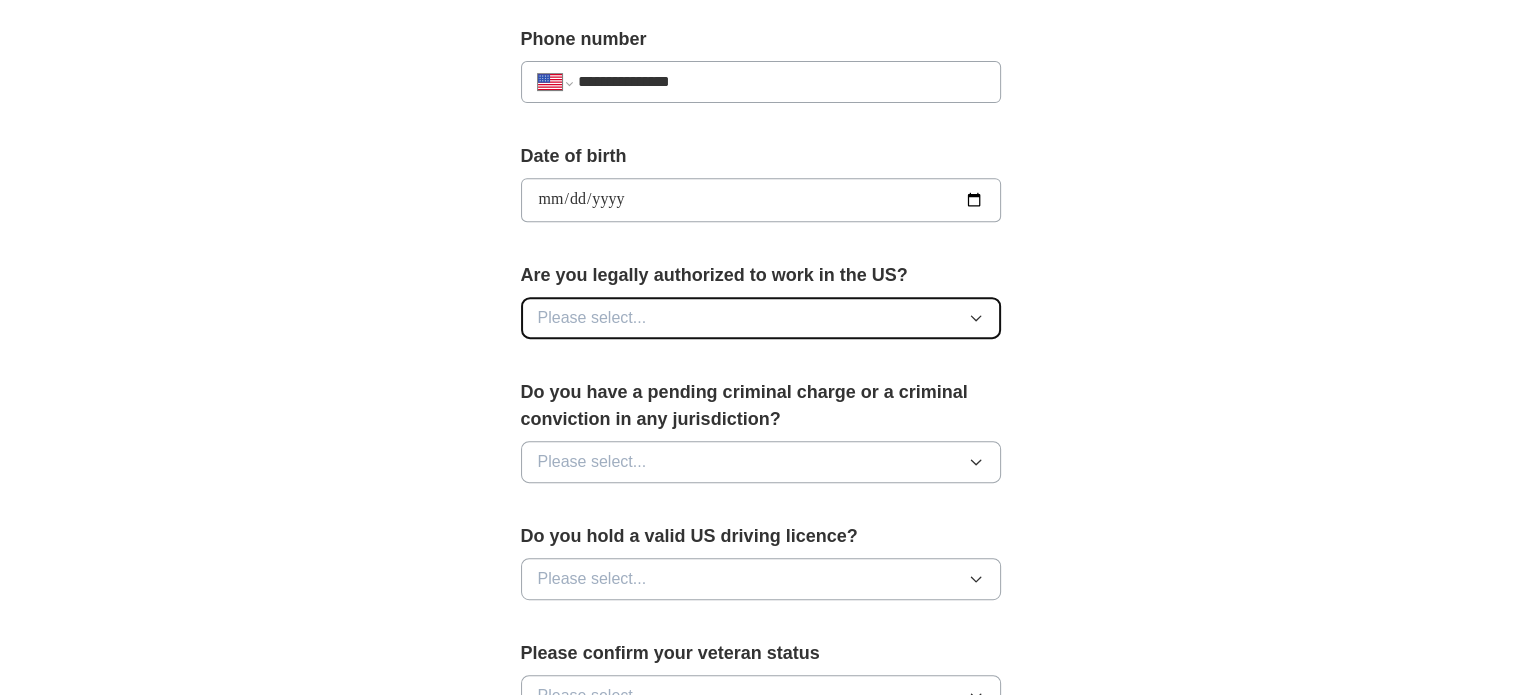 click on "Please select..." at bounding box center (761, 318) 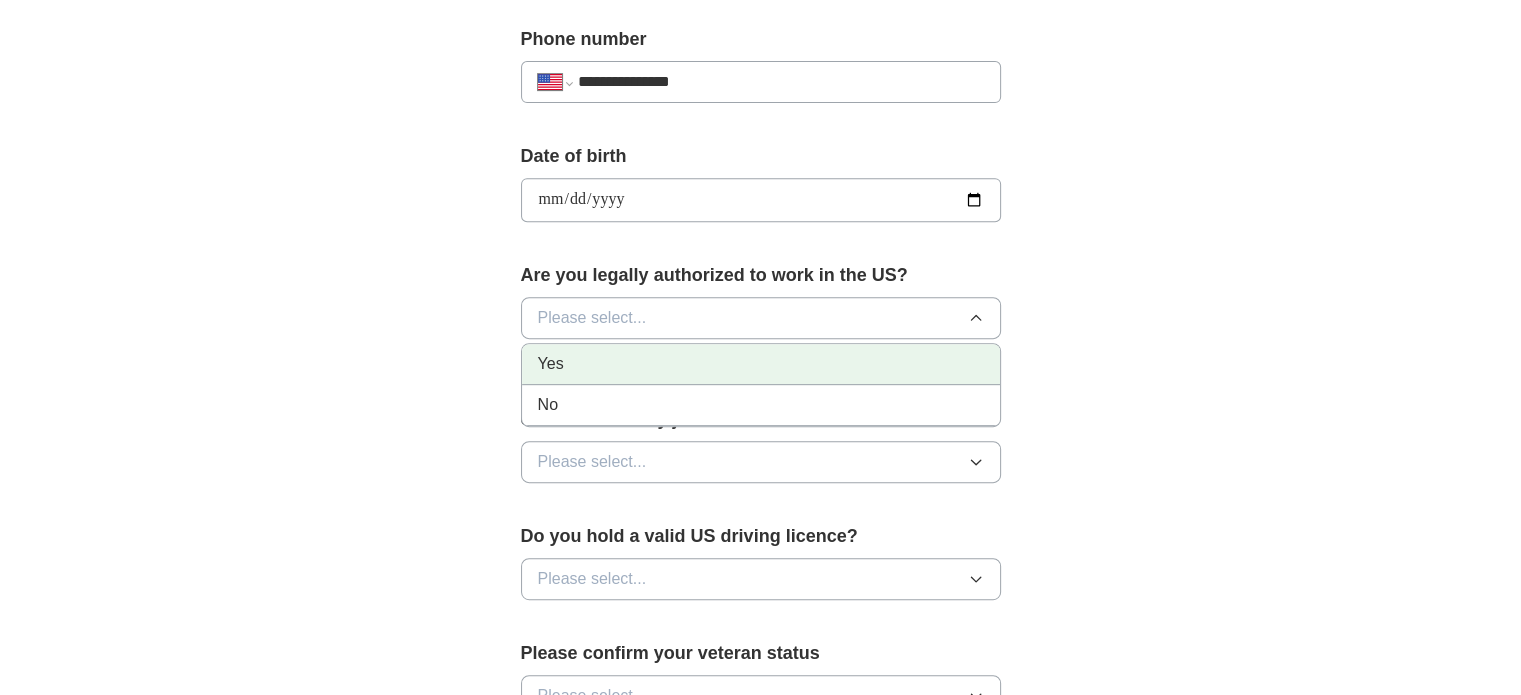 click on "Yes" at bounding box center [761, 364] 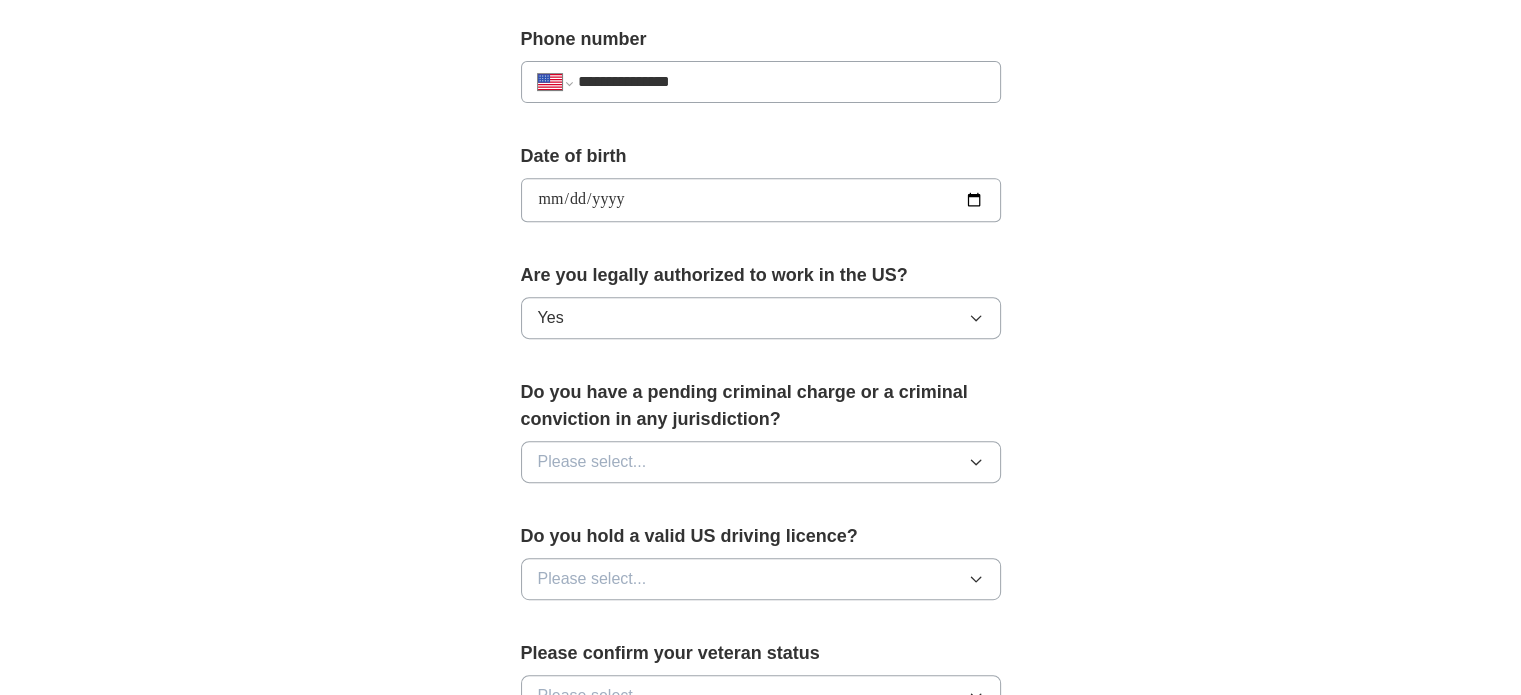 click on "Do you have a pending criminal charge or a criminal conviction in any jurisdiction?" at bounding box center (761, 406) 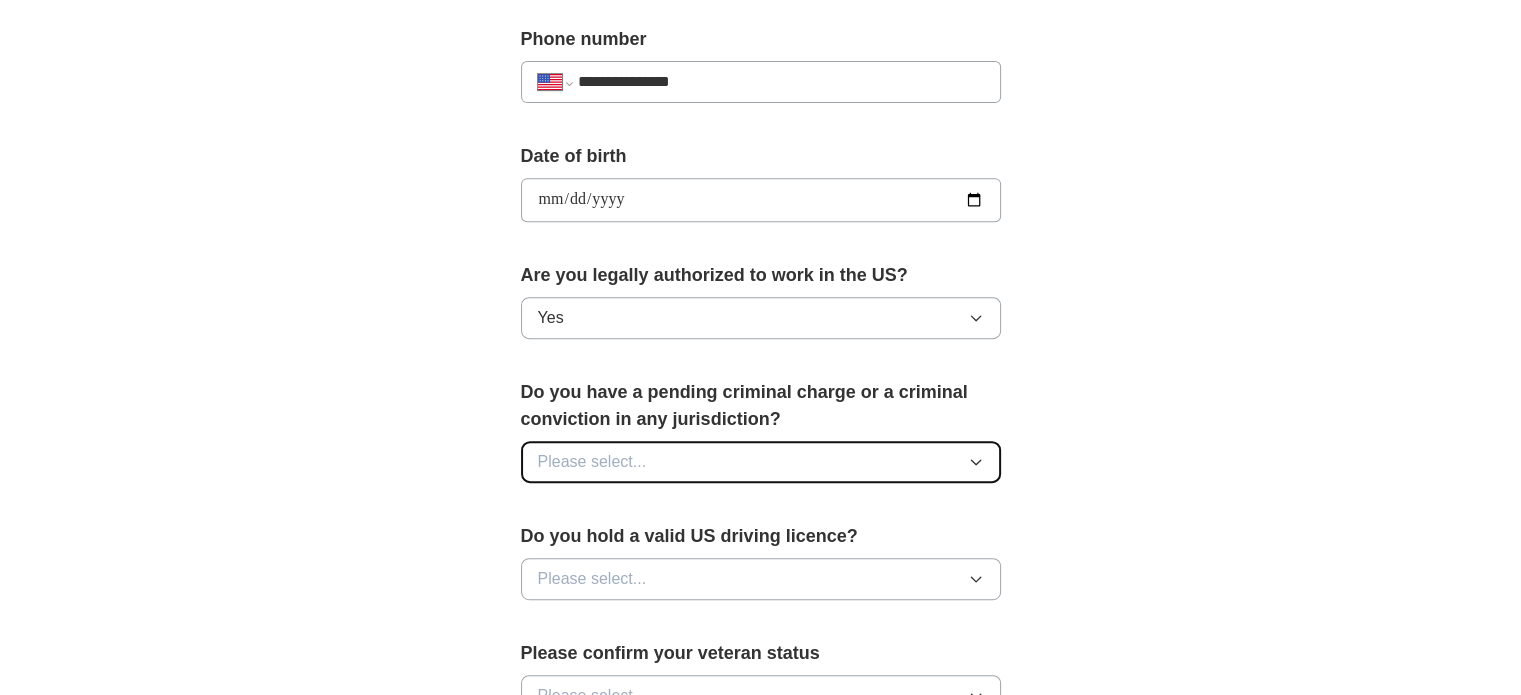 click on "Please select..." at bounding box center (761, 462) 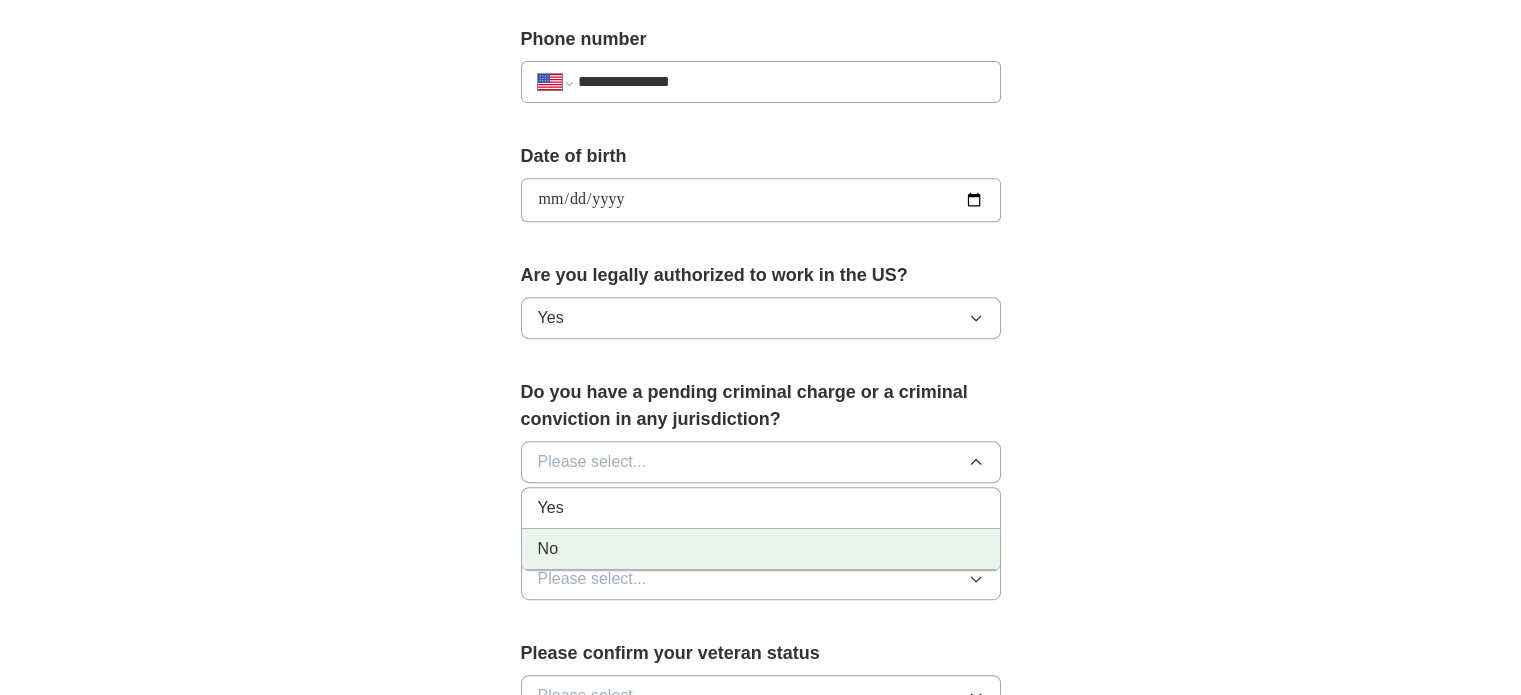 click on "No" at bounding box center (761, 549) 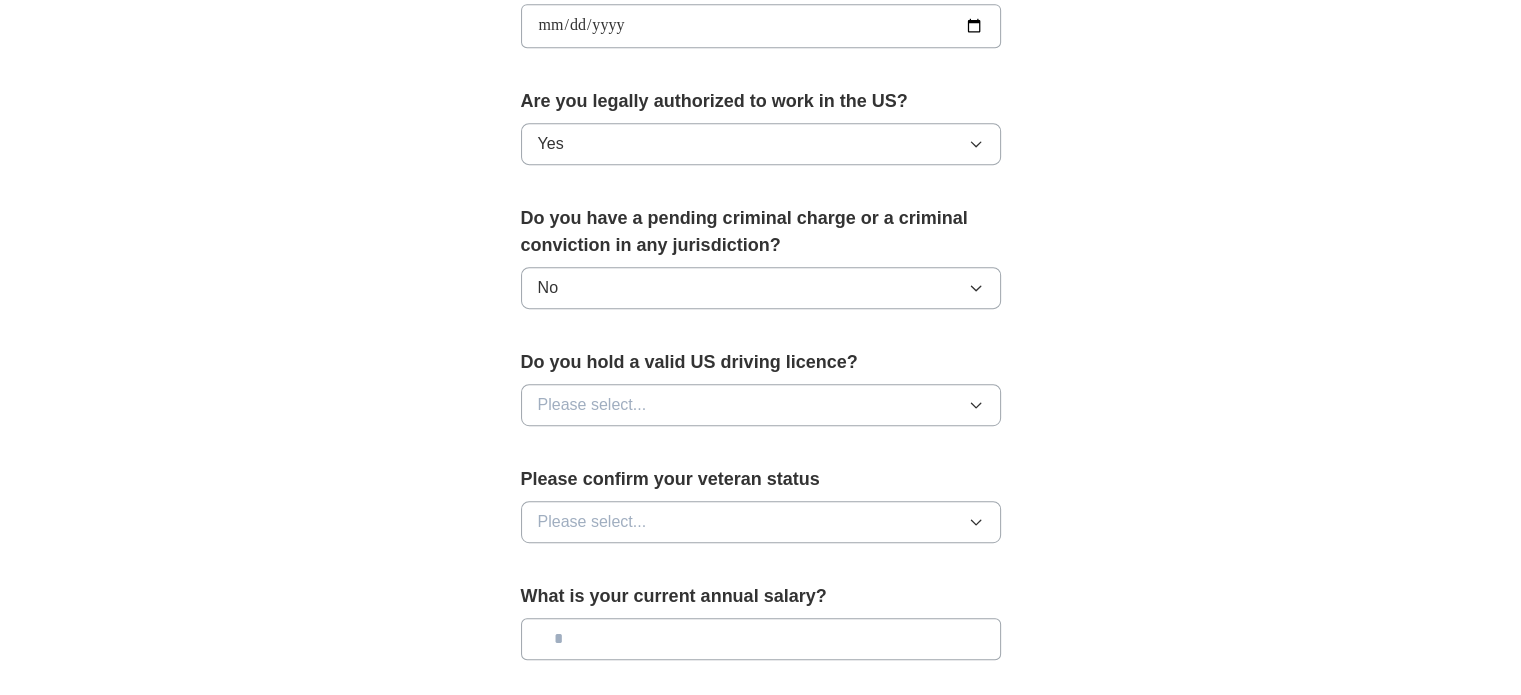 scroll, scrollTop: 1100, scrollLeft: 0, axis: vertical 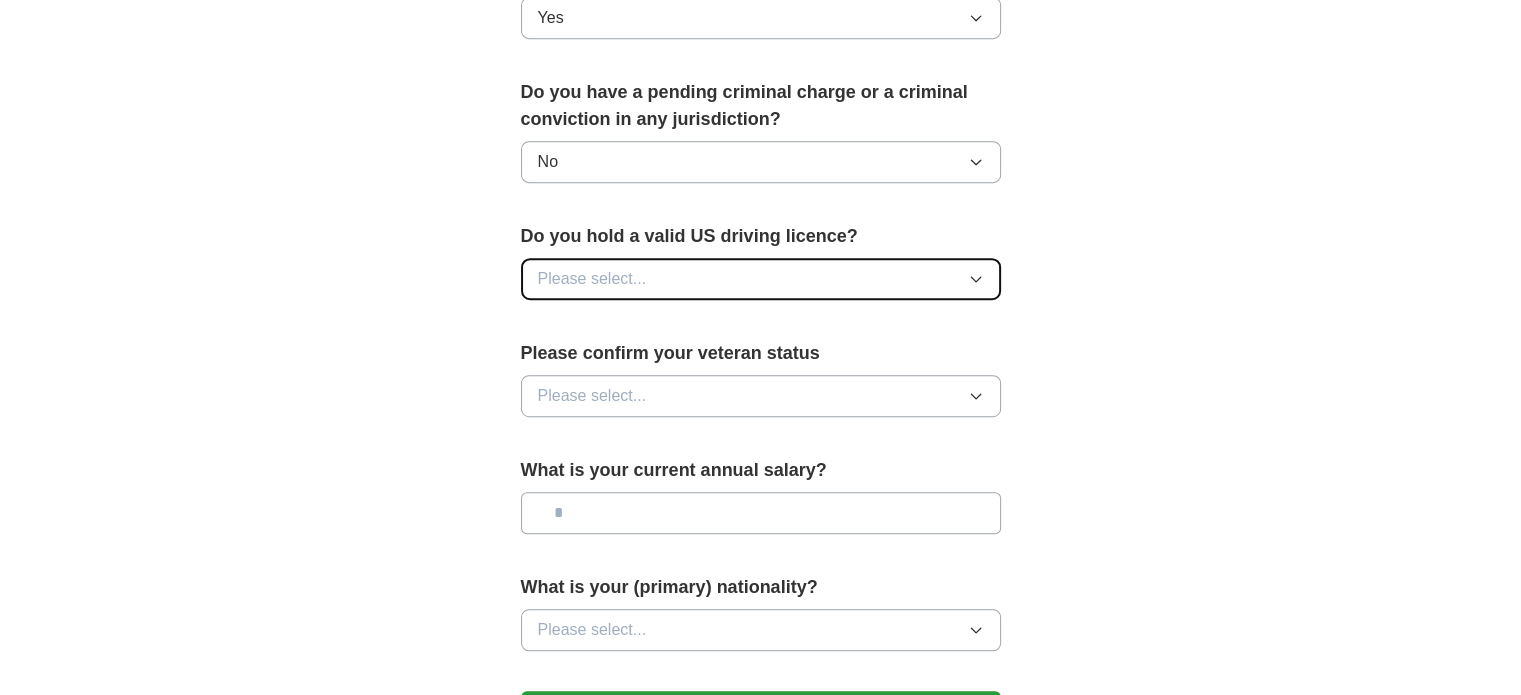 click on "Please select..." at bounding box center (761, 279) 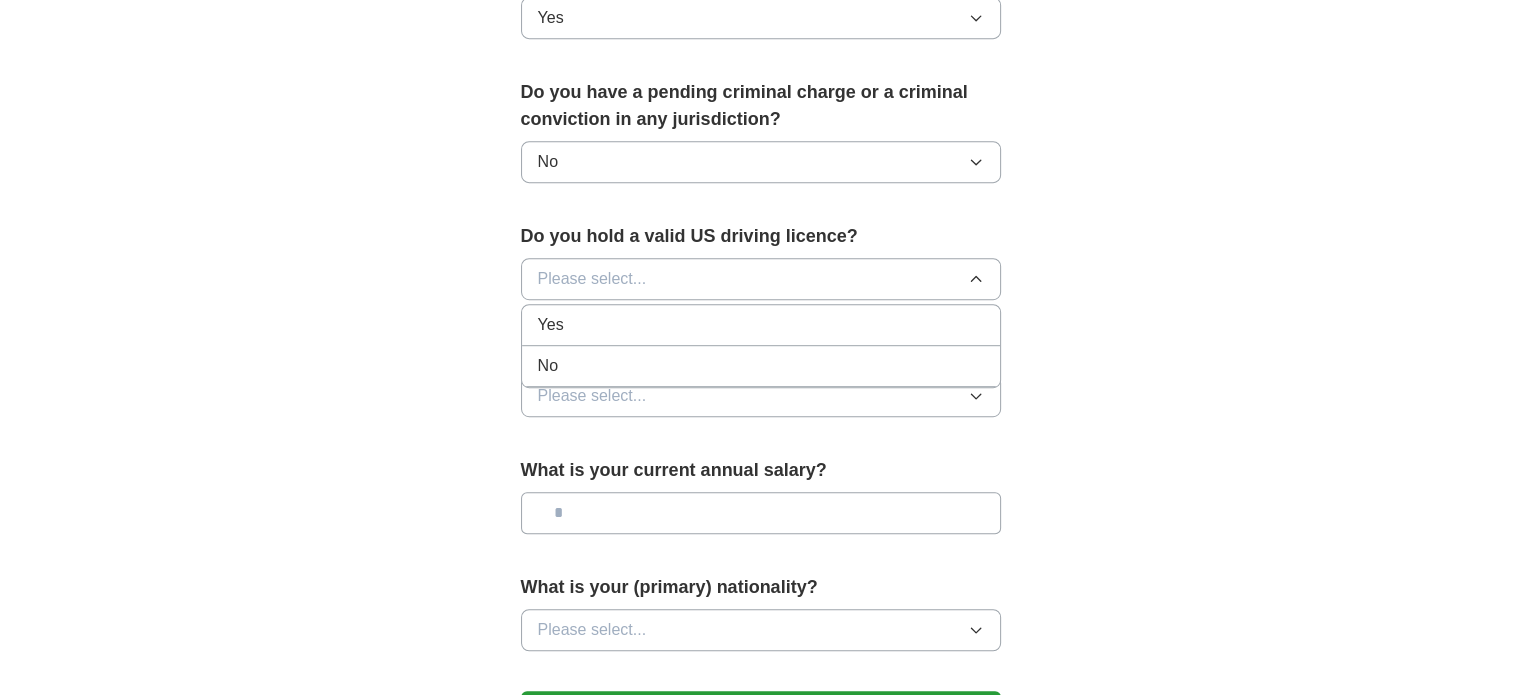 drag, startPoint x: 635, startPoint y: 346, endPoint x: 630, endPoint y: 330, distance: 16.763054 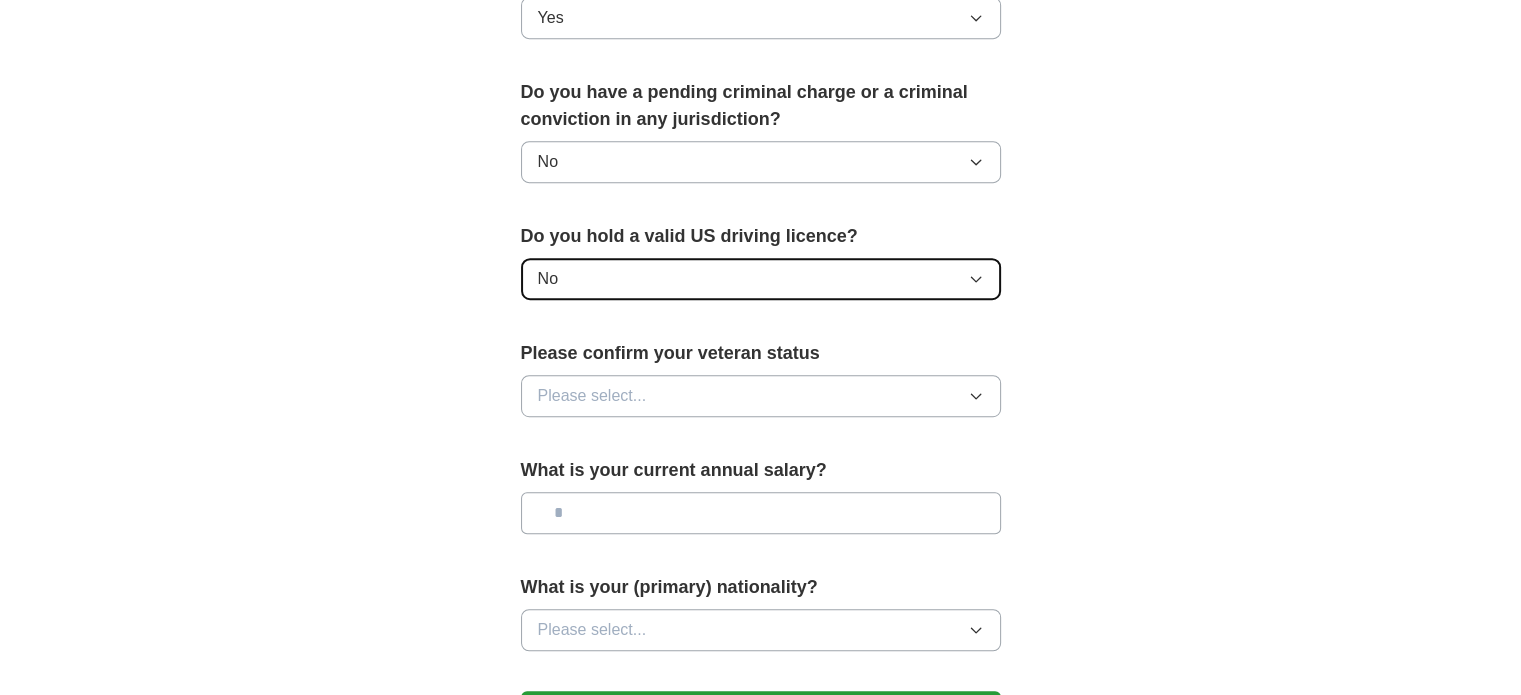 click on "No" at bounding box center [761, 279] 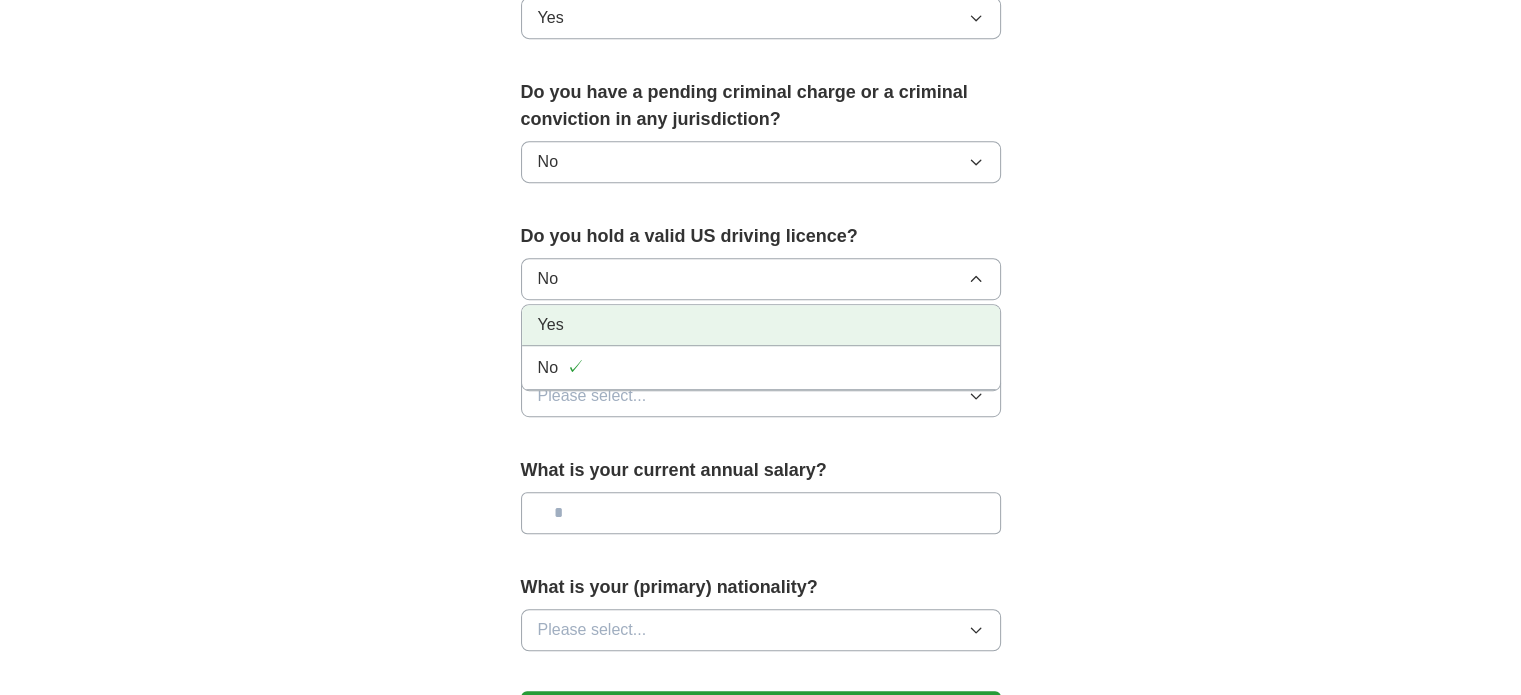 click on "Yes" at bounding box center (761, 325) 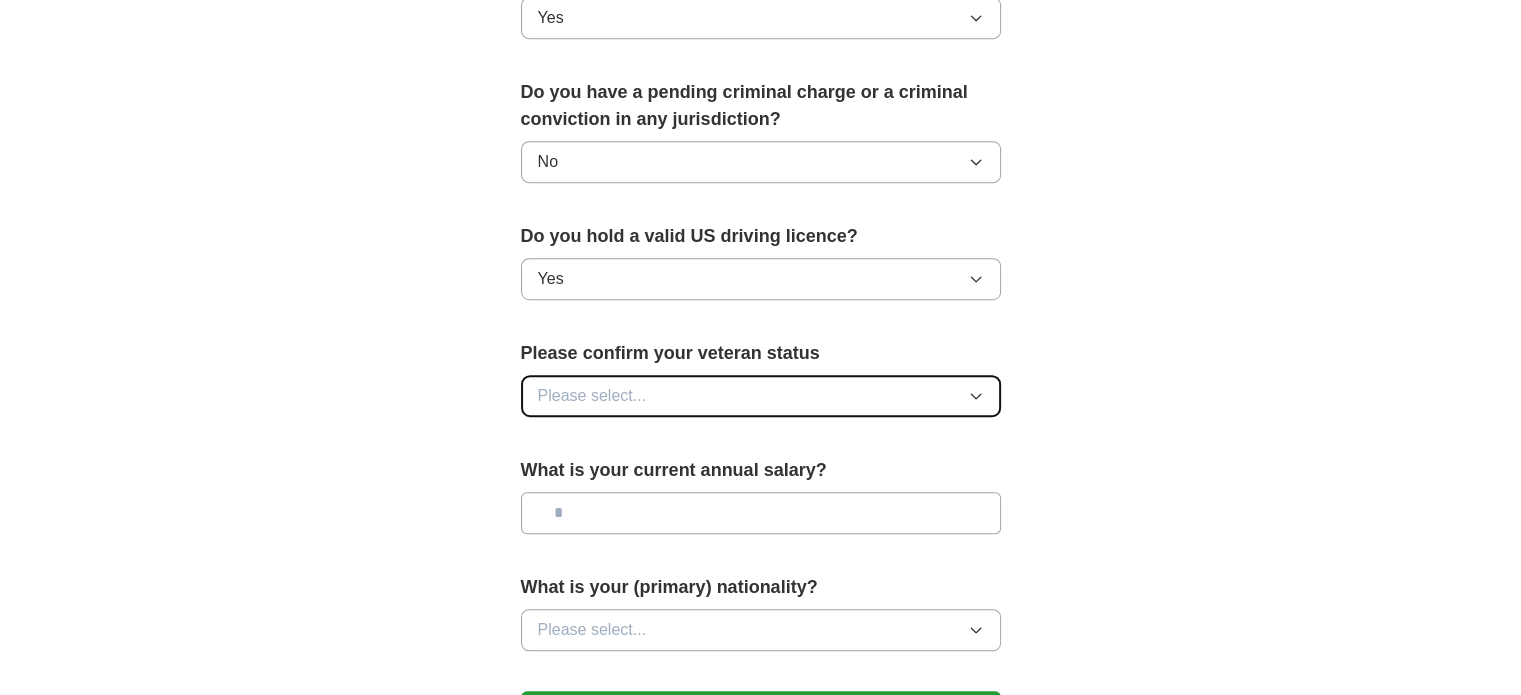 click on "Please select..." at bounding box center [761, 396] 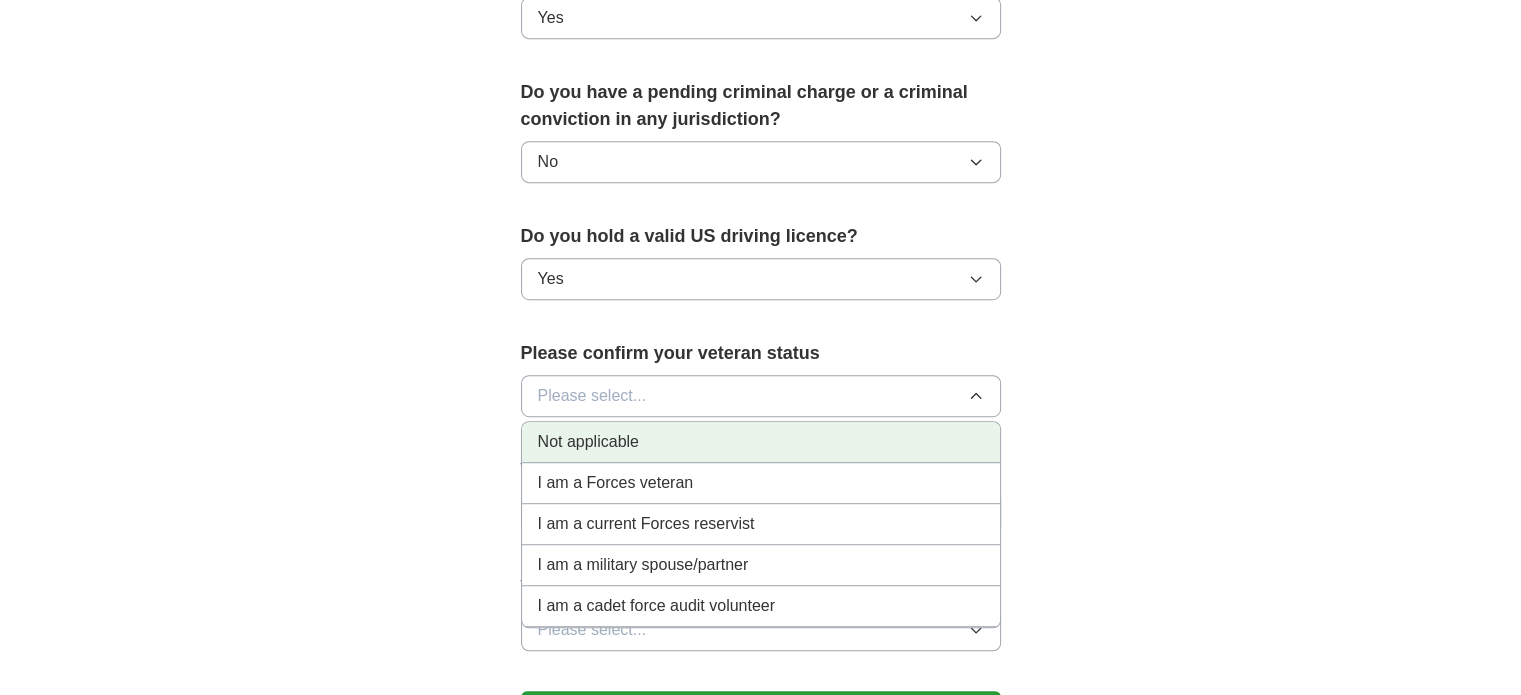 click on "Not applicable" at bounding box center (761, 442) 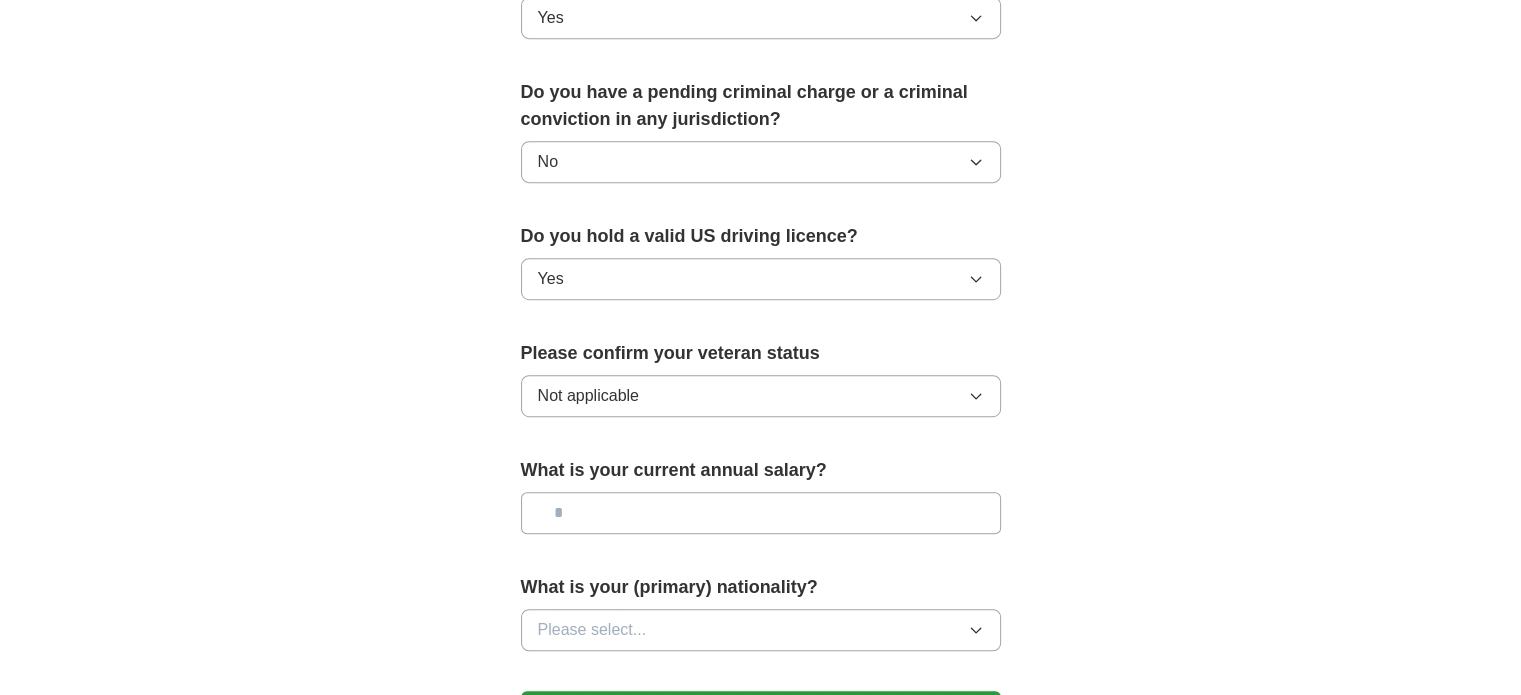 scroll, scrollTop: 1200, scrollLeft: 0, axis: vertical 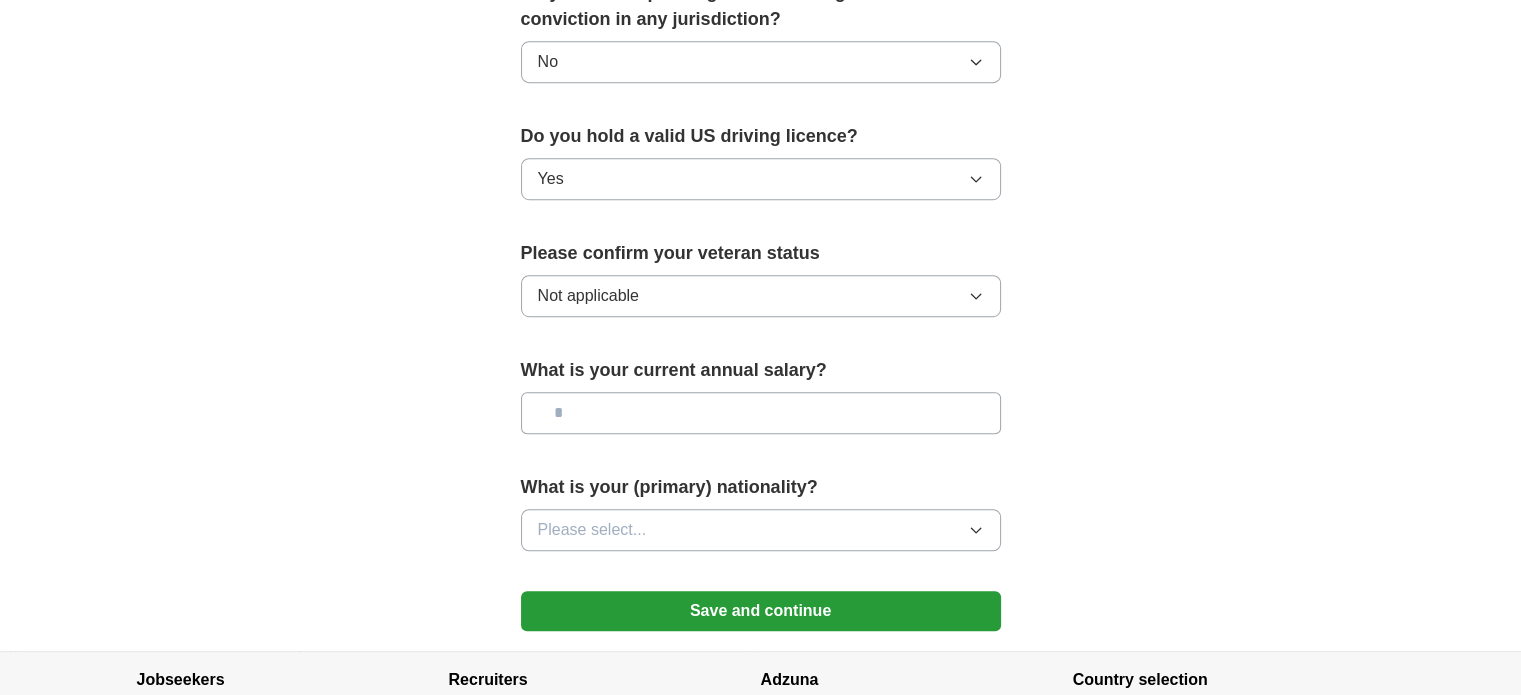 click at bounding box center (761, 413) 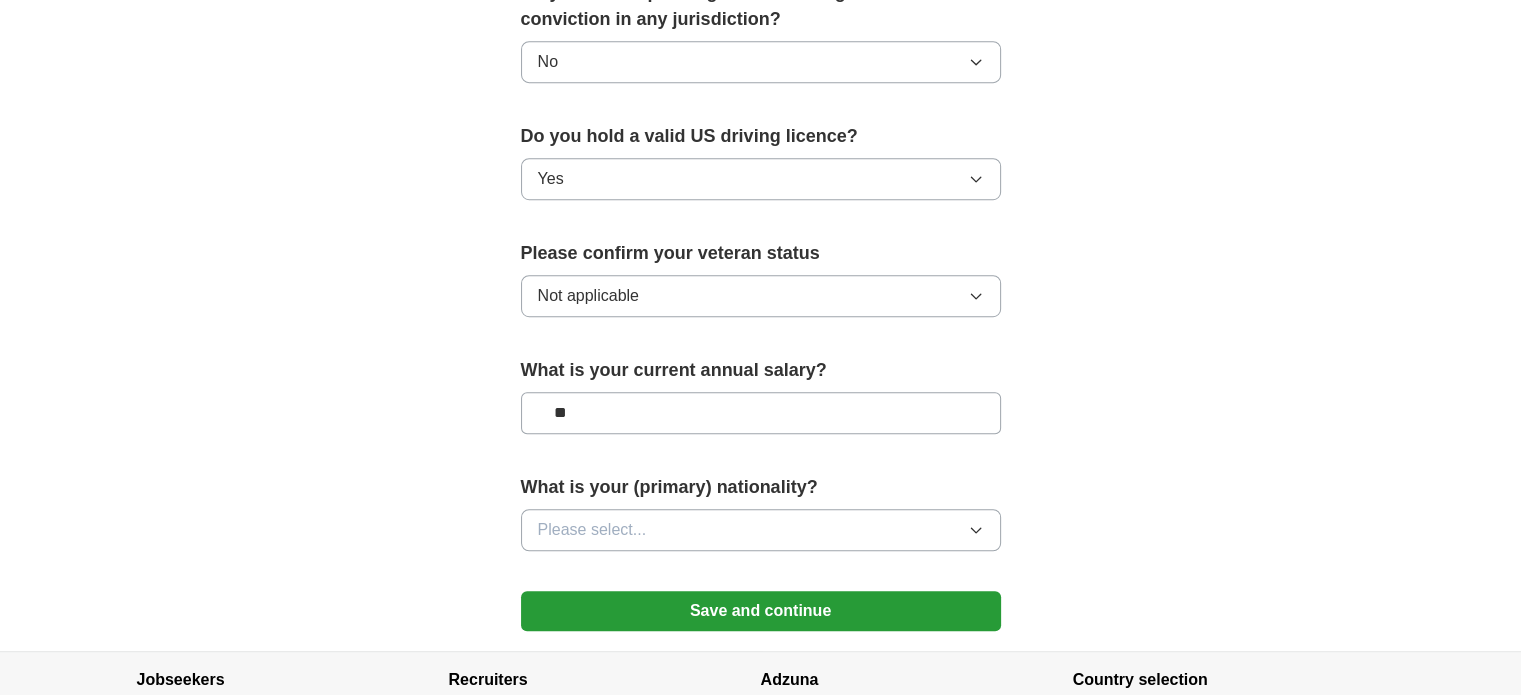 type on "**" 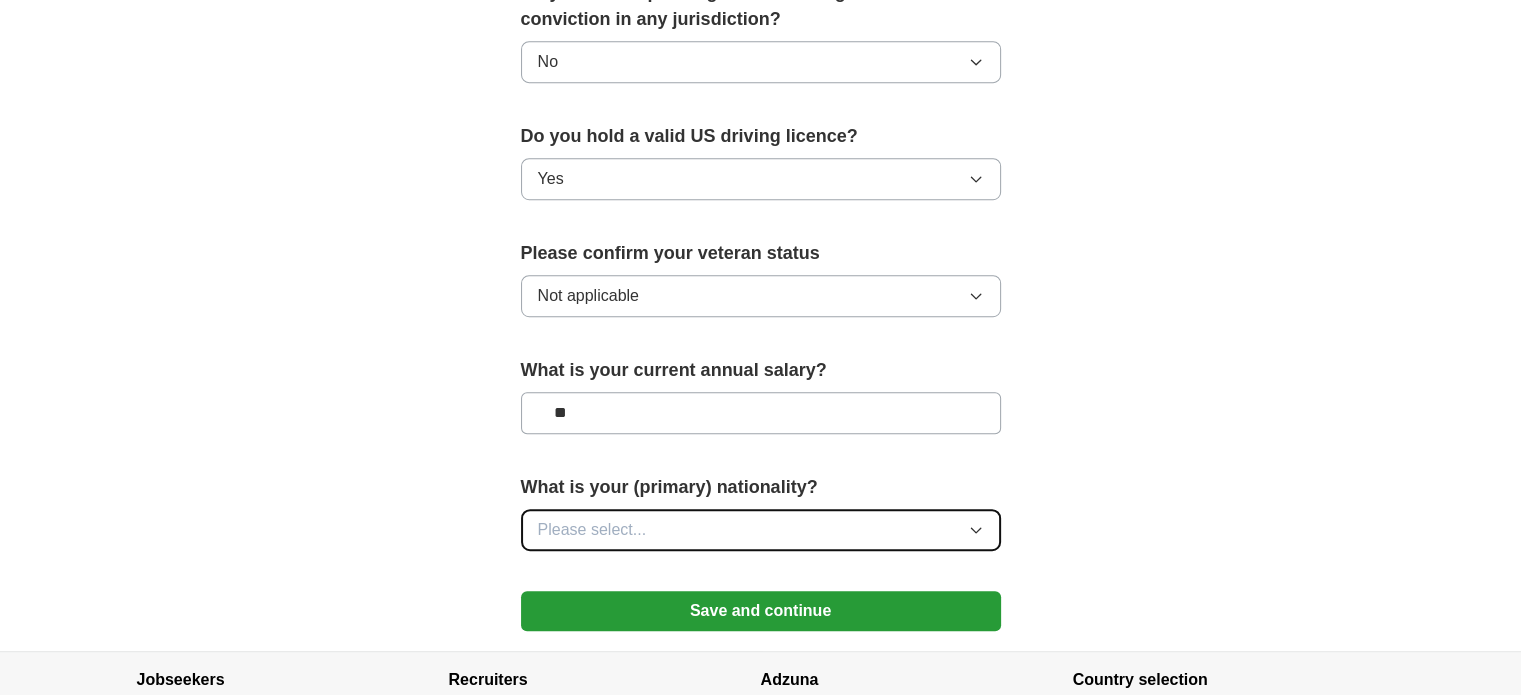 click on "Please select..." at bounding box center [761, 530] 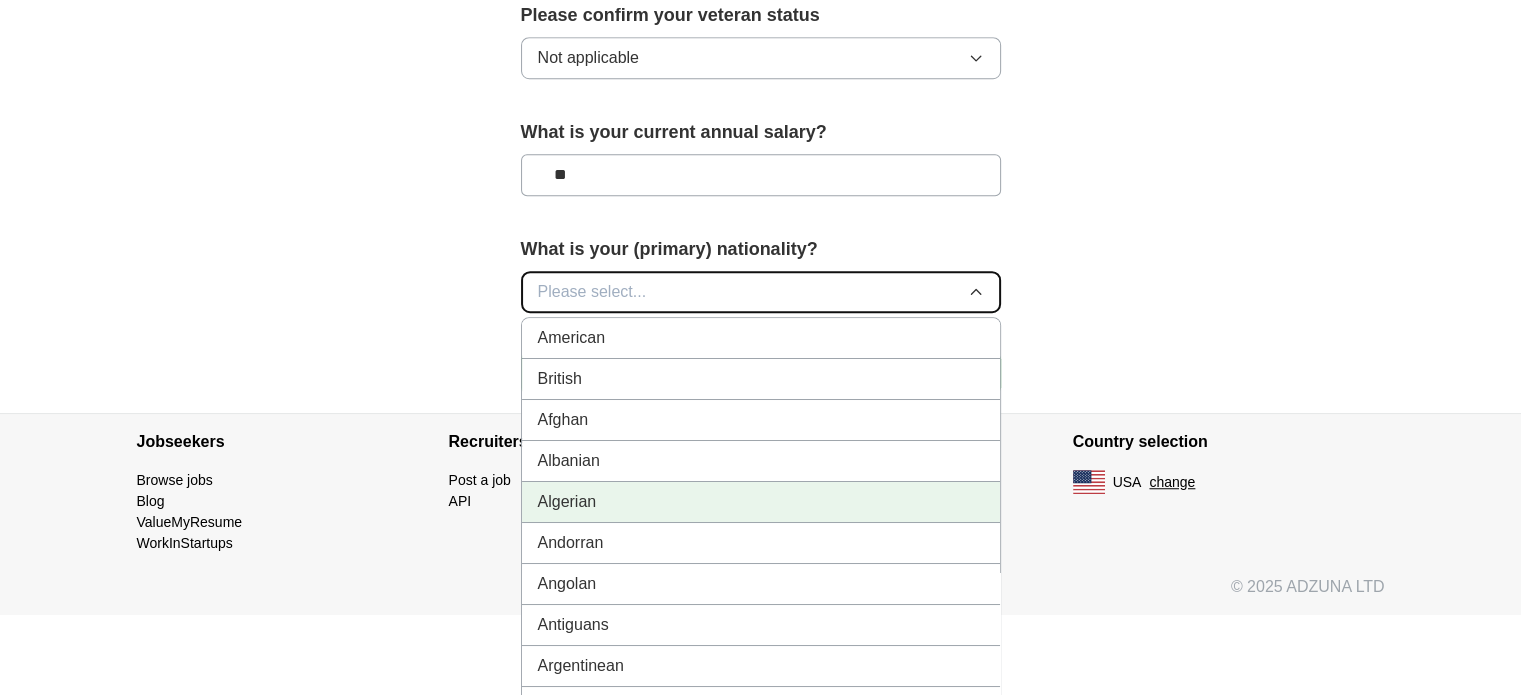 scroll, scrollTop: 1454, scrollLeft: 0, axis: vertical 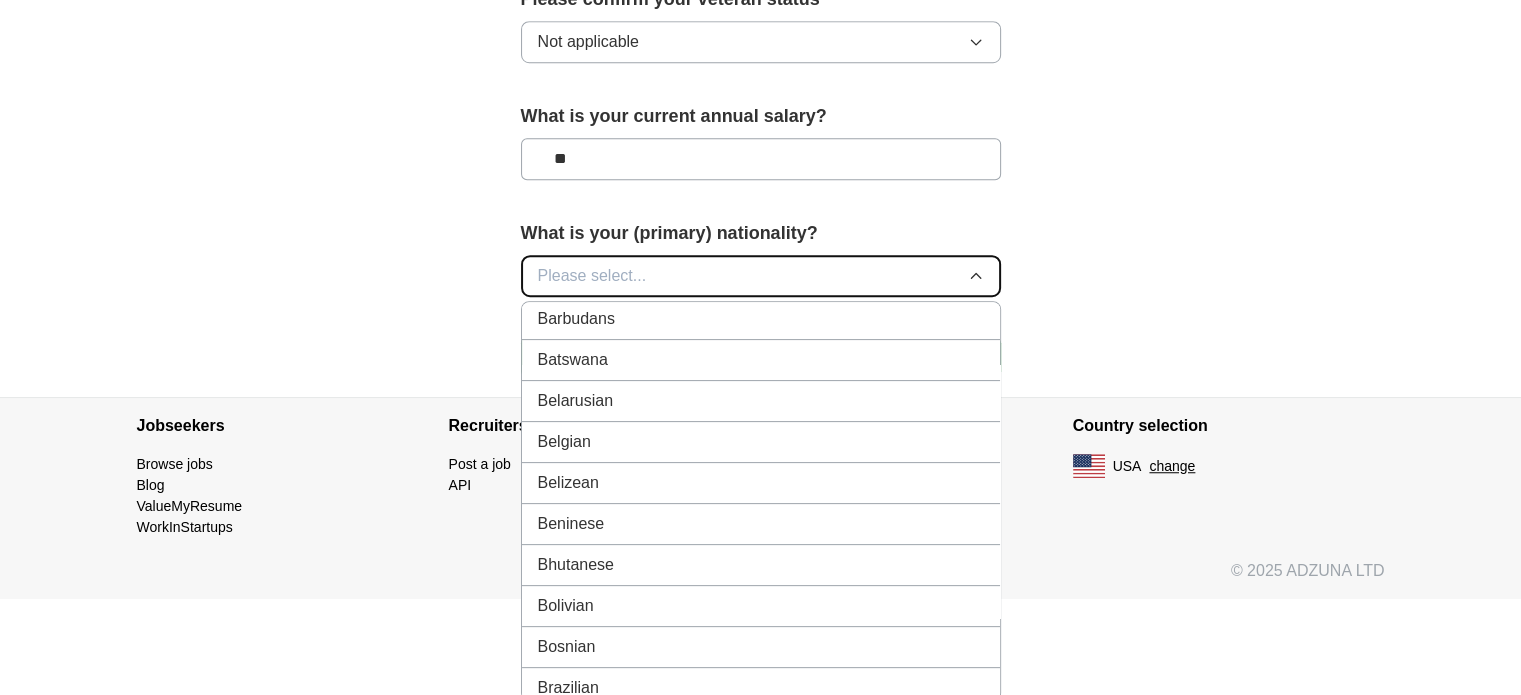 click on "Please select..." at bounding box center [592, 276] 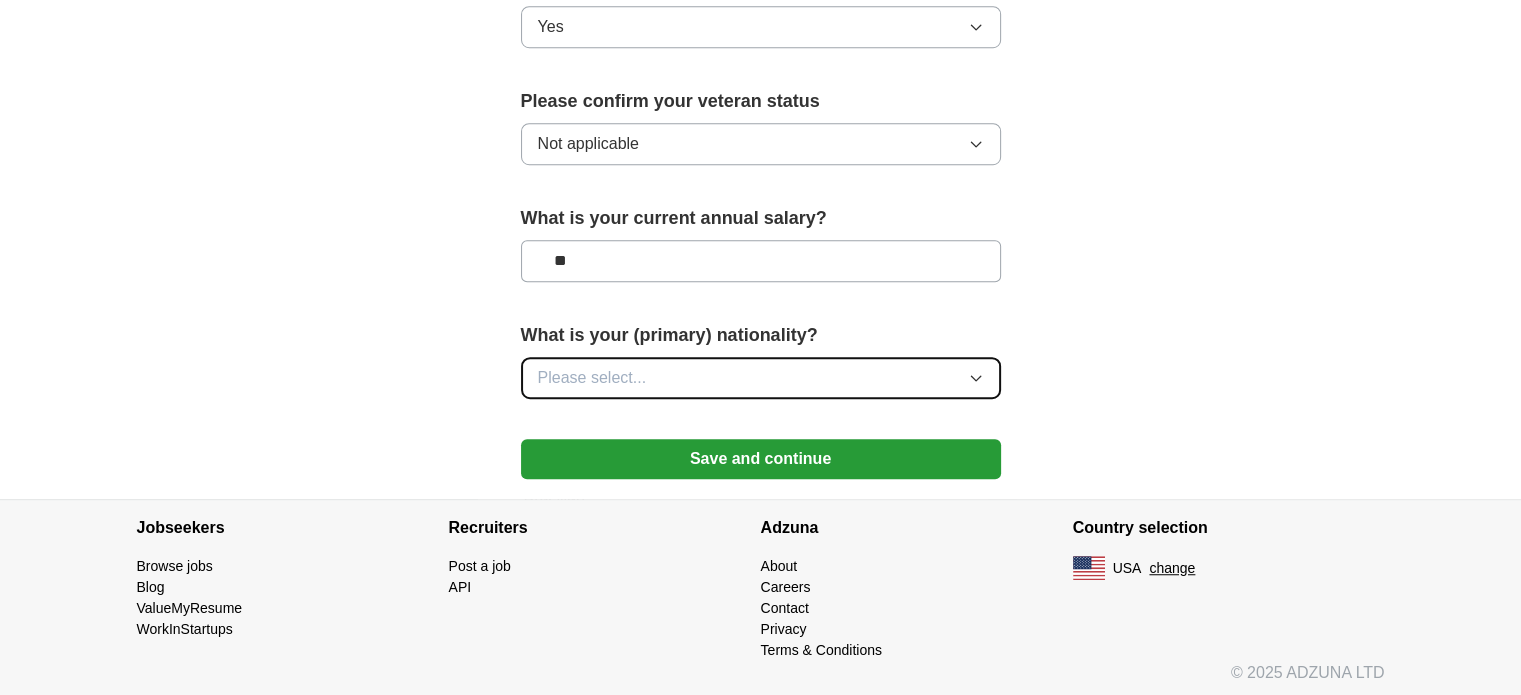 click on "Please select..." at bounding box center [761, 378] 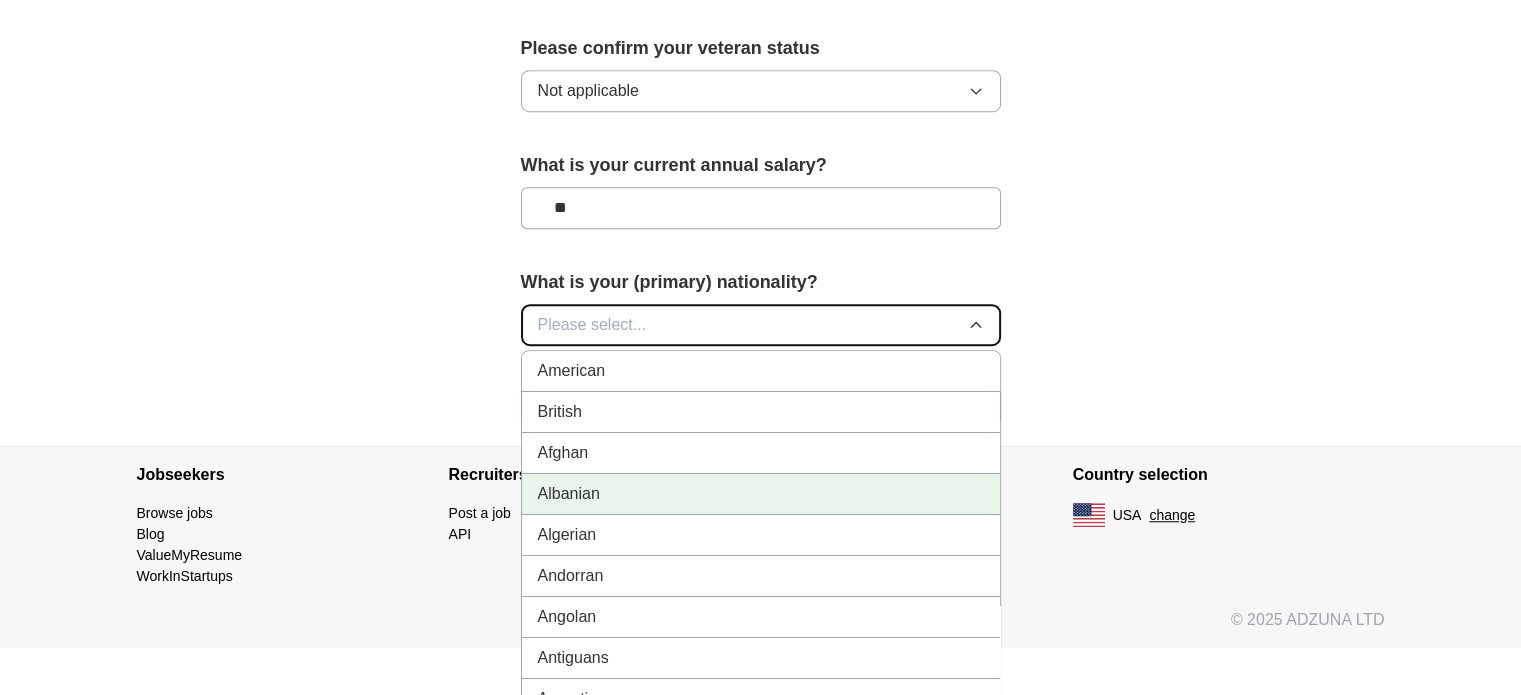 scroll, scrollTop: 1454, scrollLeft: 0, axis: vertical 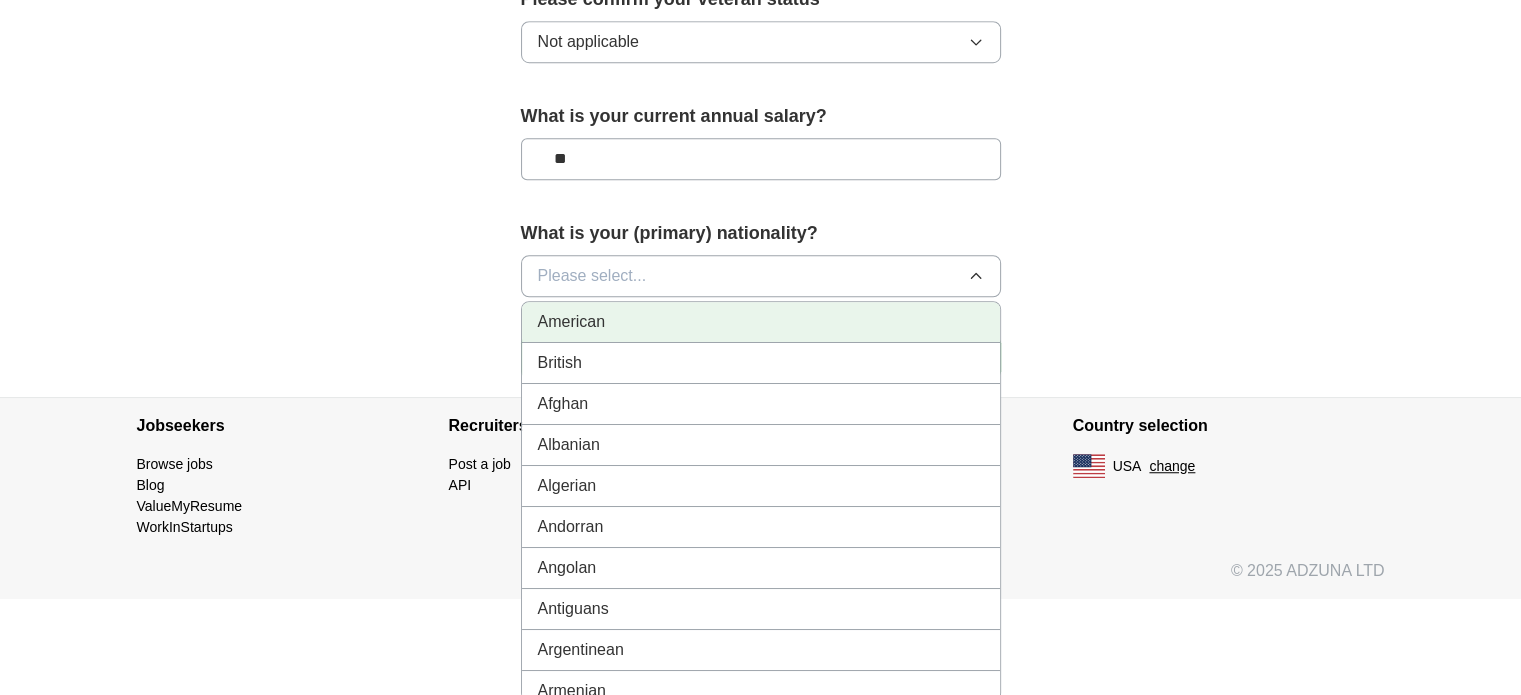 click on "American" at bounding box center [761, 322] 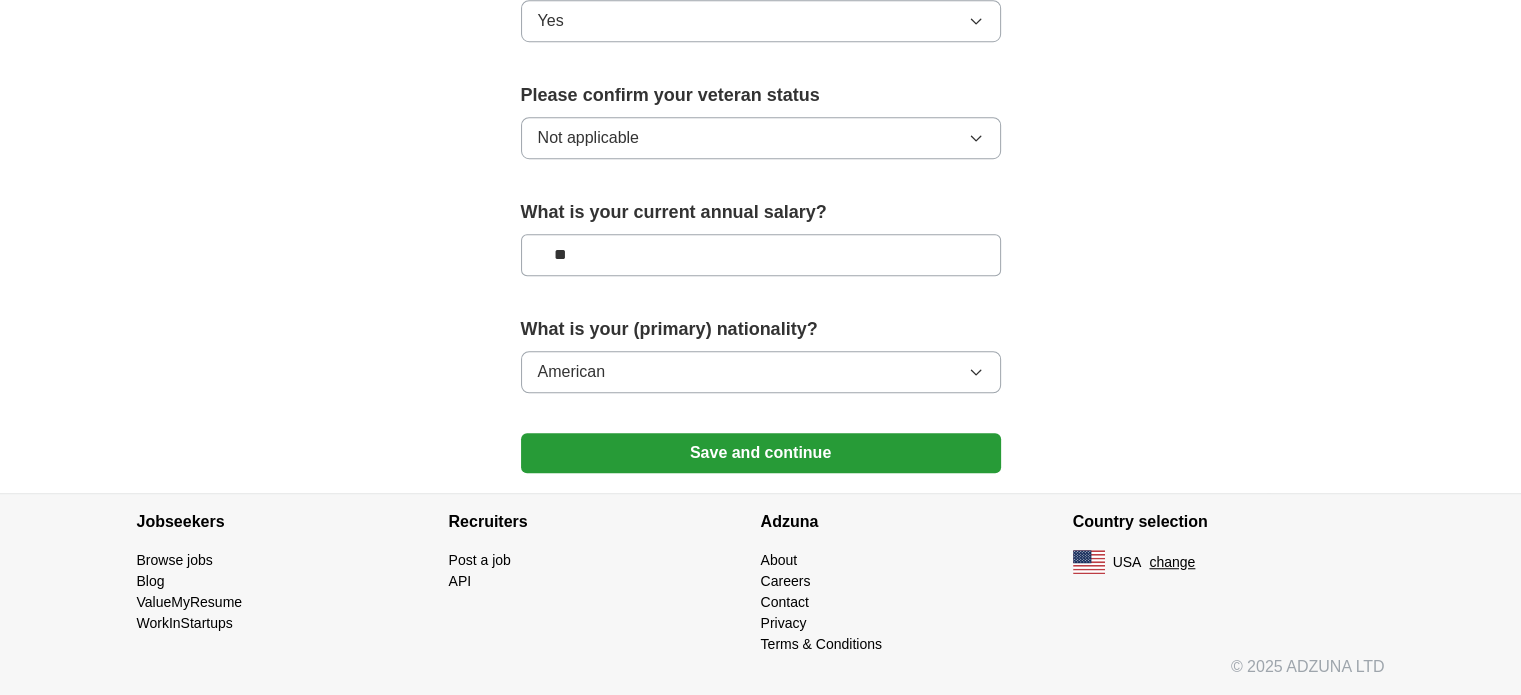 scroll, scrollTop: 1352, scrollLeft: 0, axis: vertical 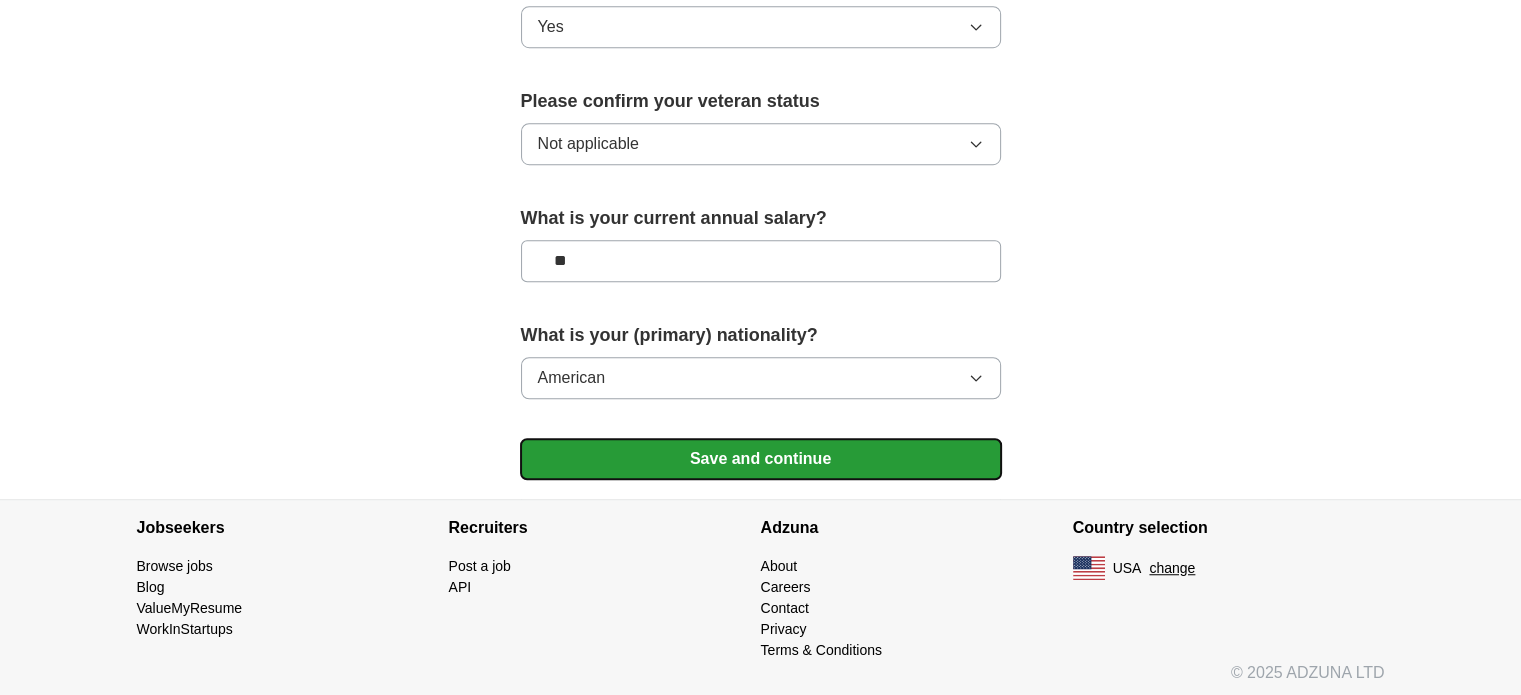 click on "Save and continue" at bounding box center [761, 459] 